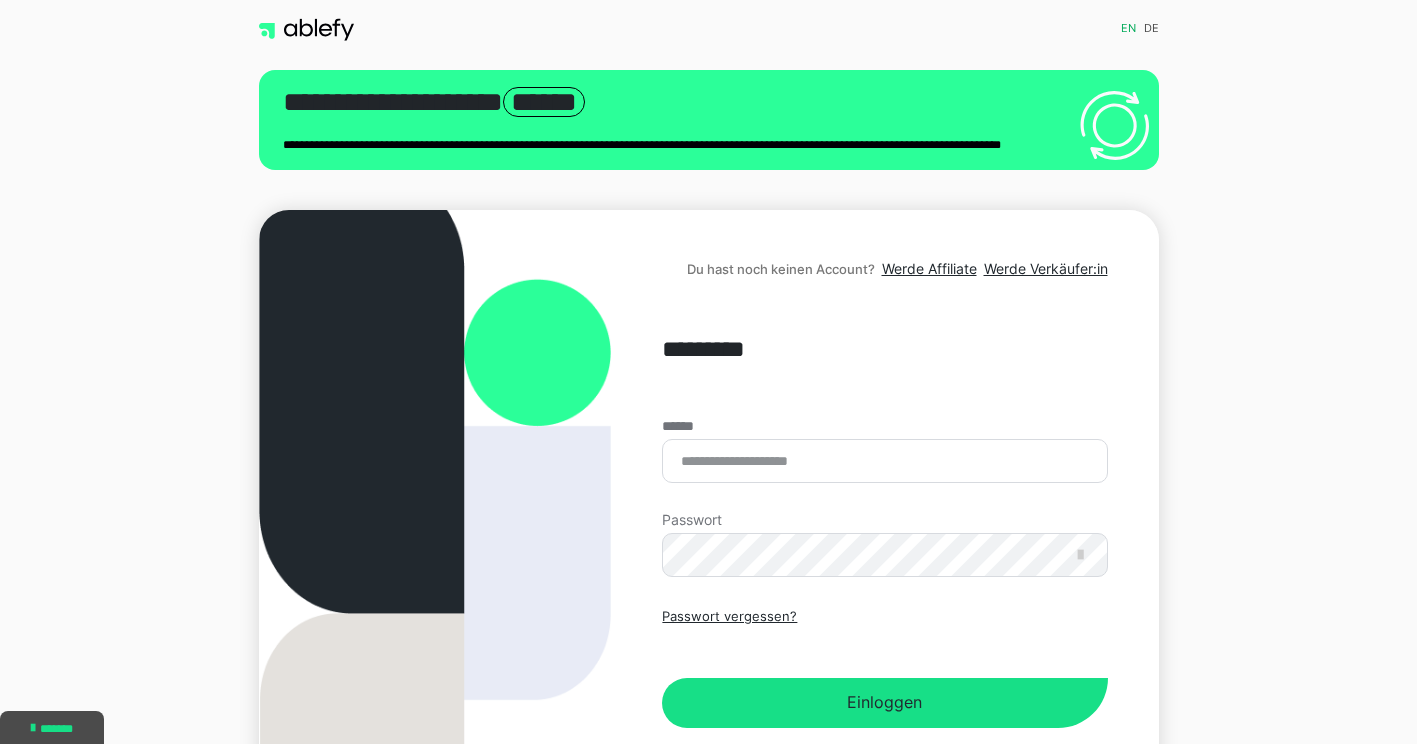 scroll, scrollTop: 0, scrollLeft: 0, axis: both 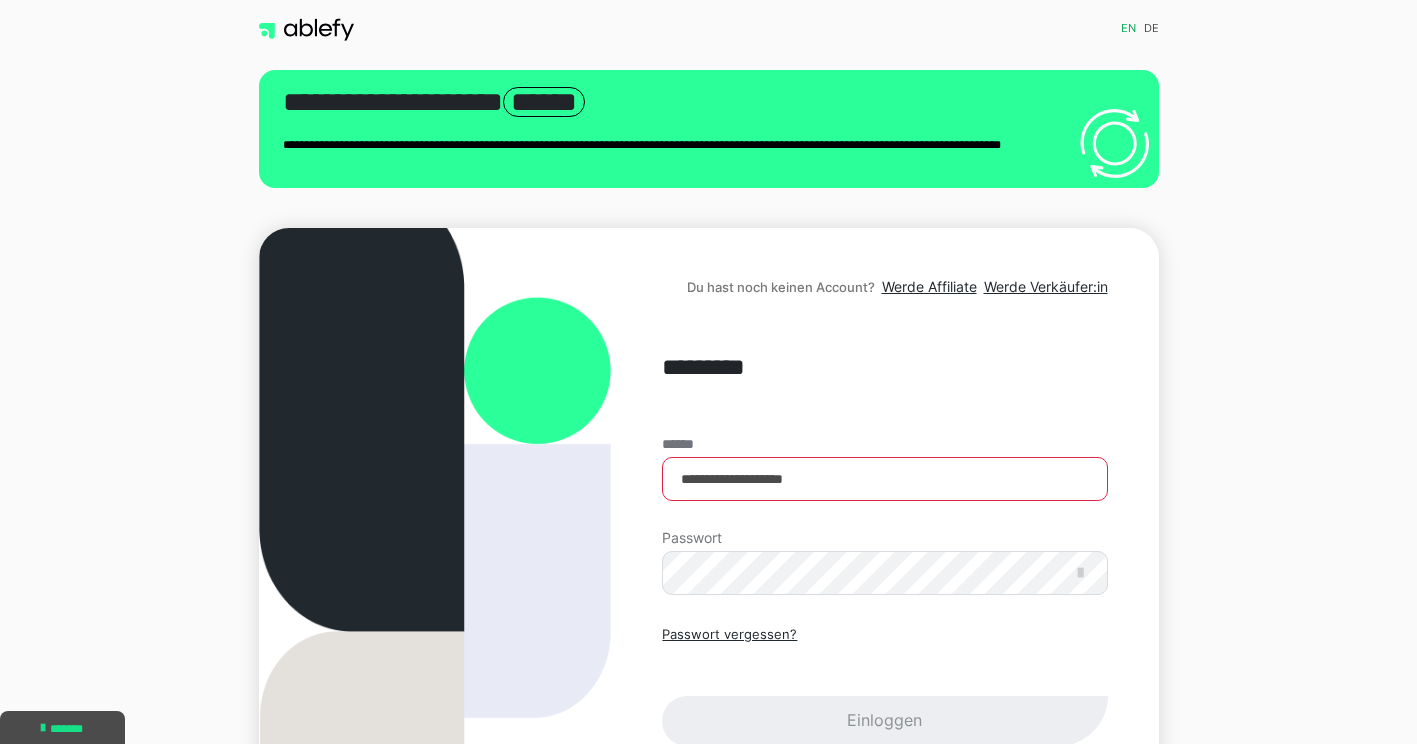 type on "**********" 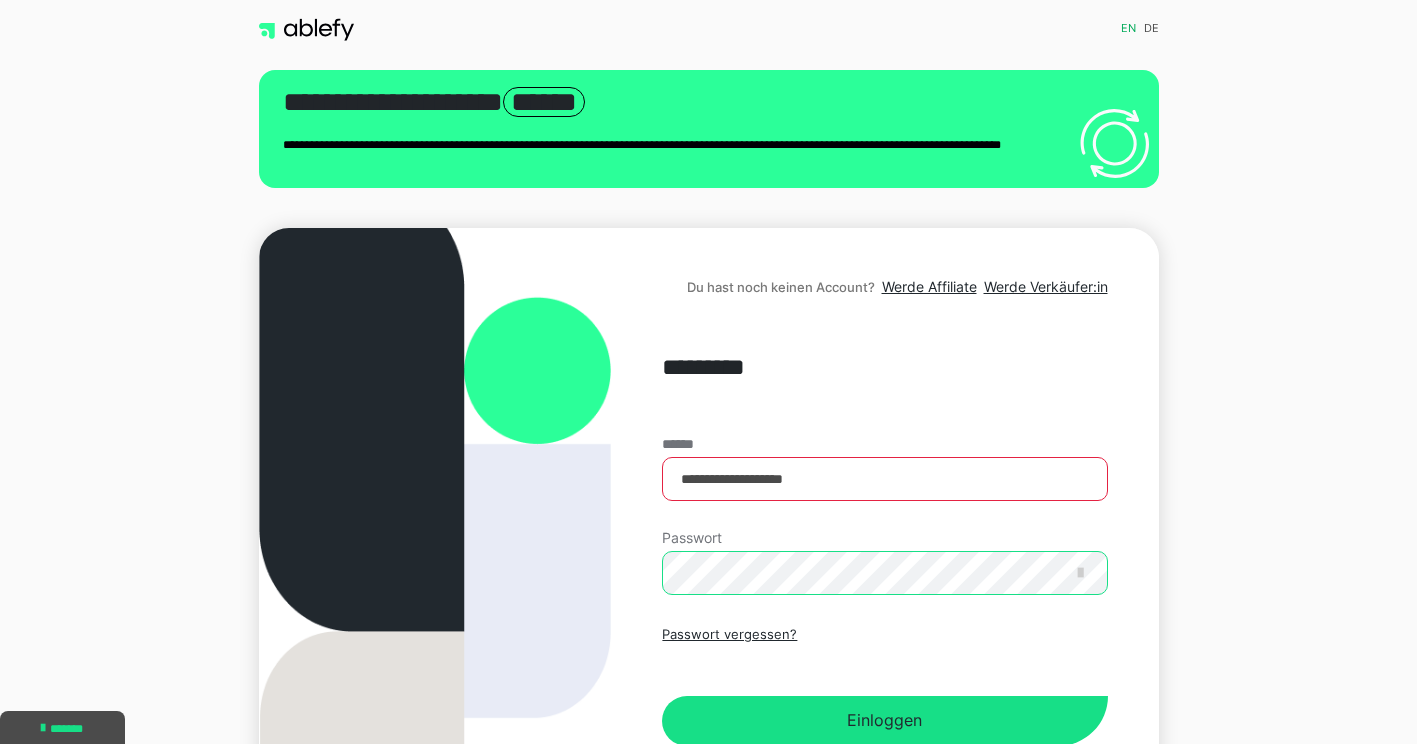 click on "Einloggen" at bounding box center (884, 721) 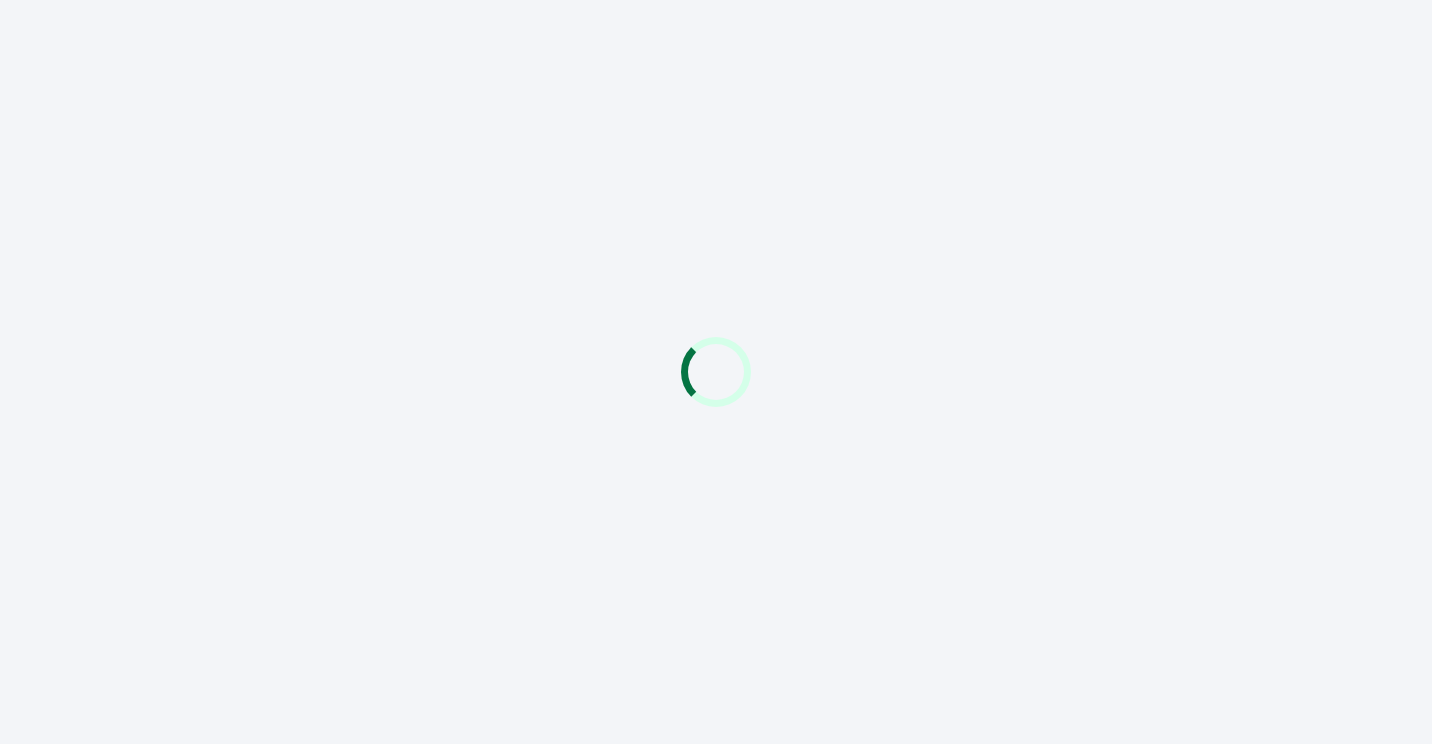 scroll, scrollTop: 0, scrollLeft: 0, axis: both 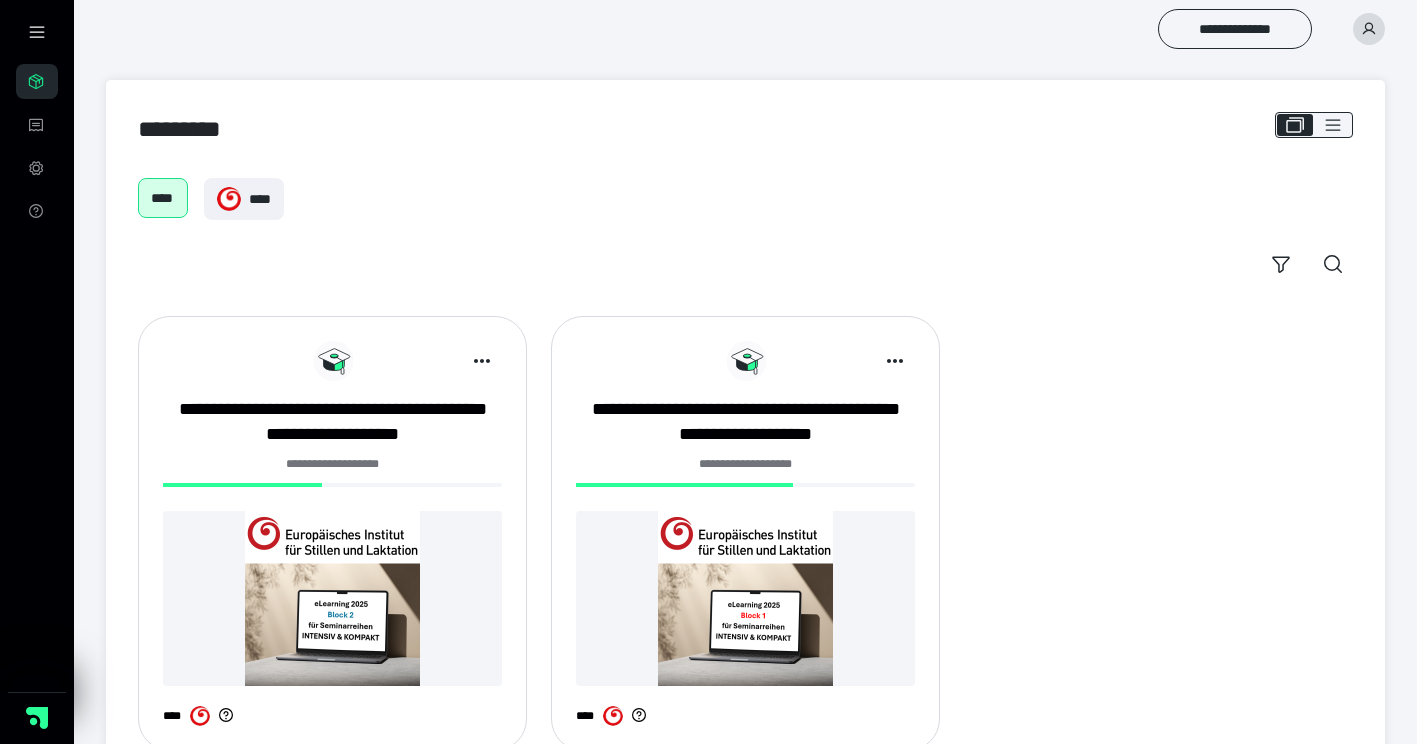 click at bounding box center [745, 598] 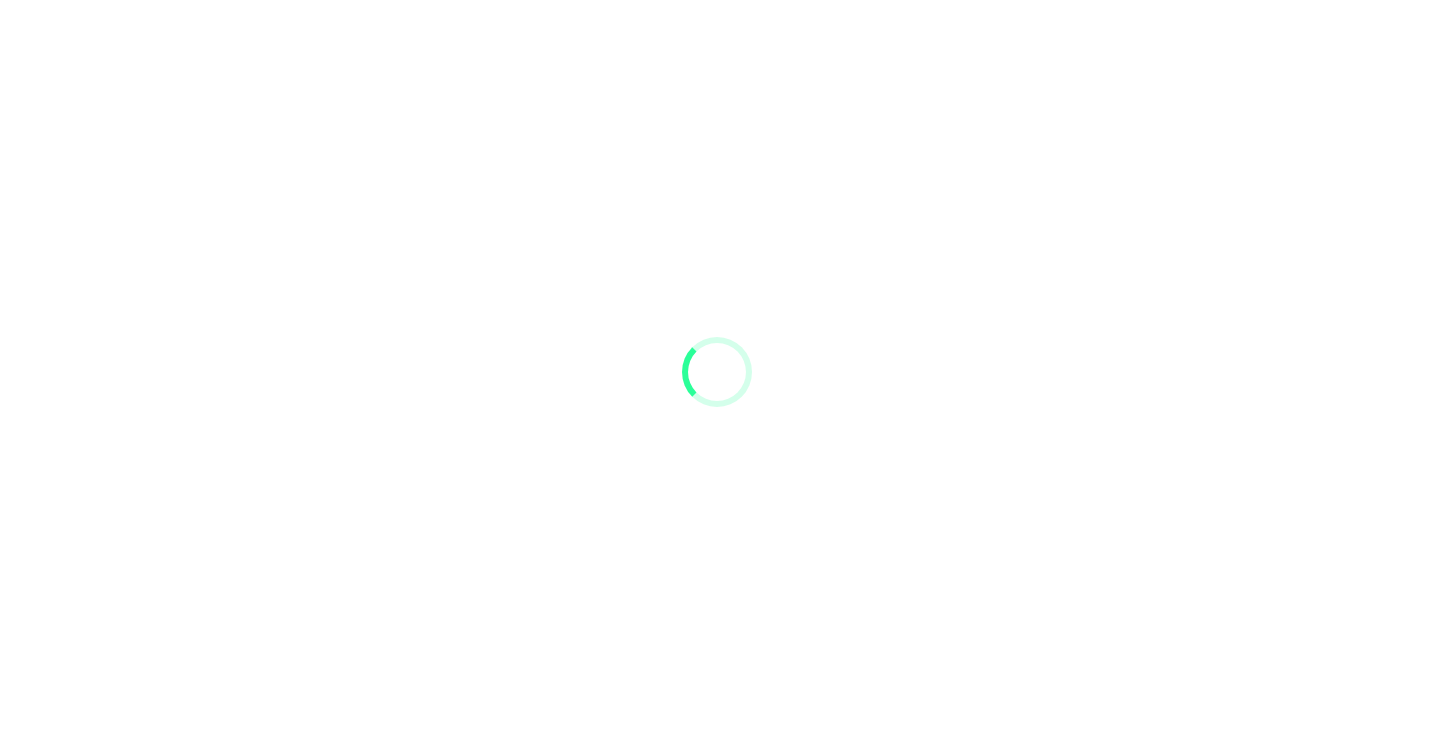 scroll, scrollTop: 0, scrollLeft: 0, axis: both 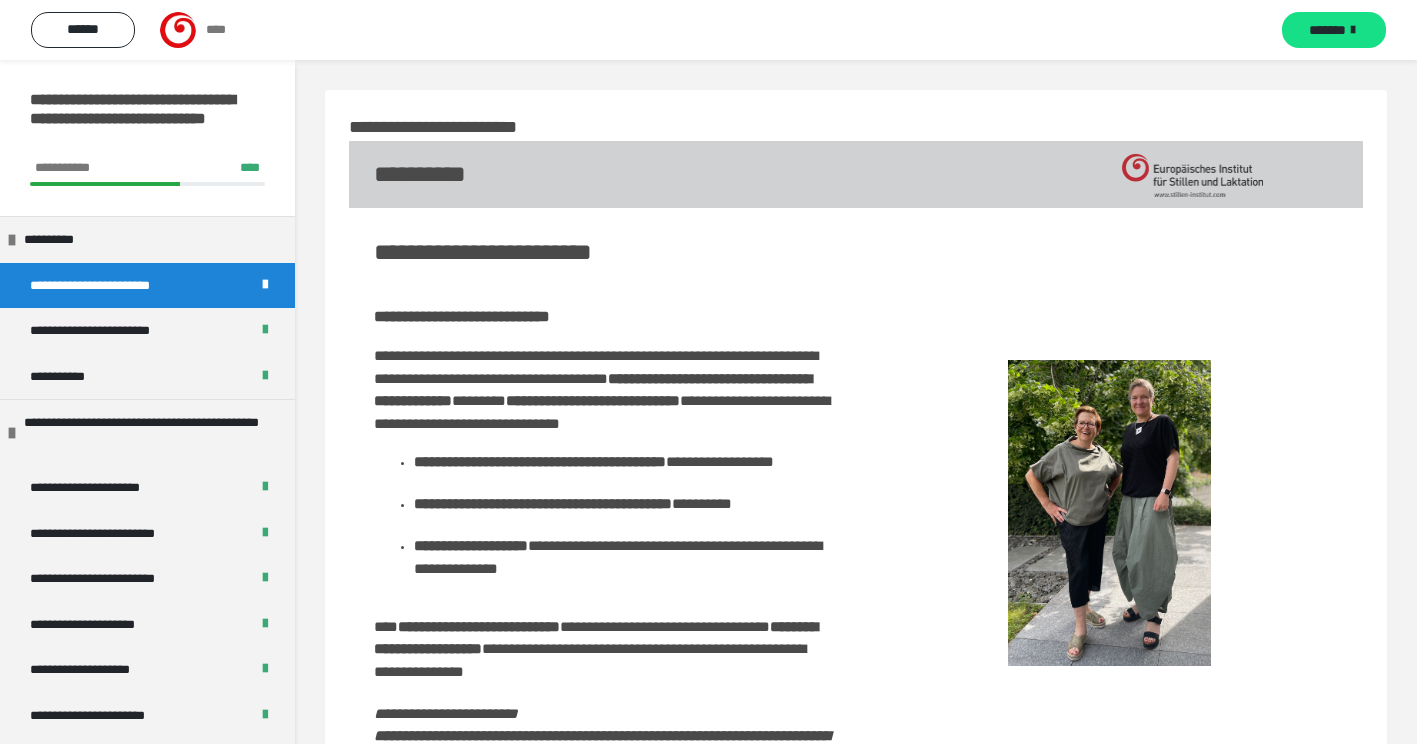 drag, startPoint x: 297, startPoint y: 151, endPoint x: 307, endPoint y: 201, distance: 50.990196 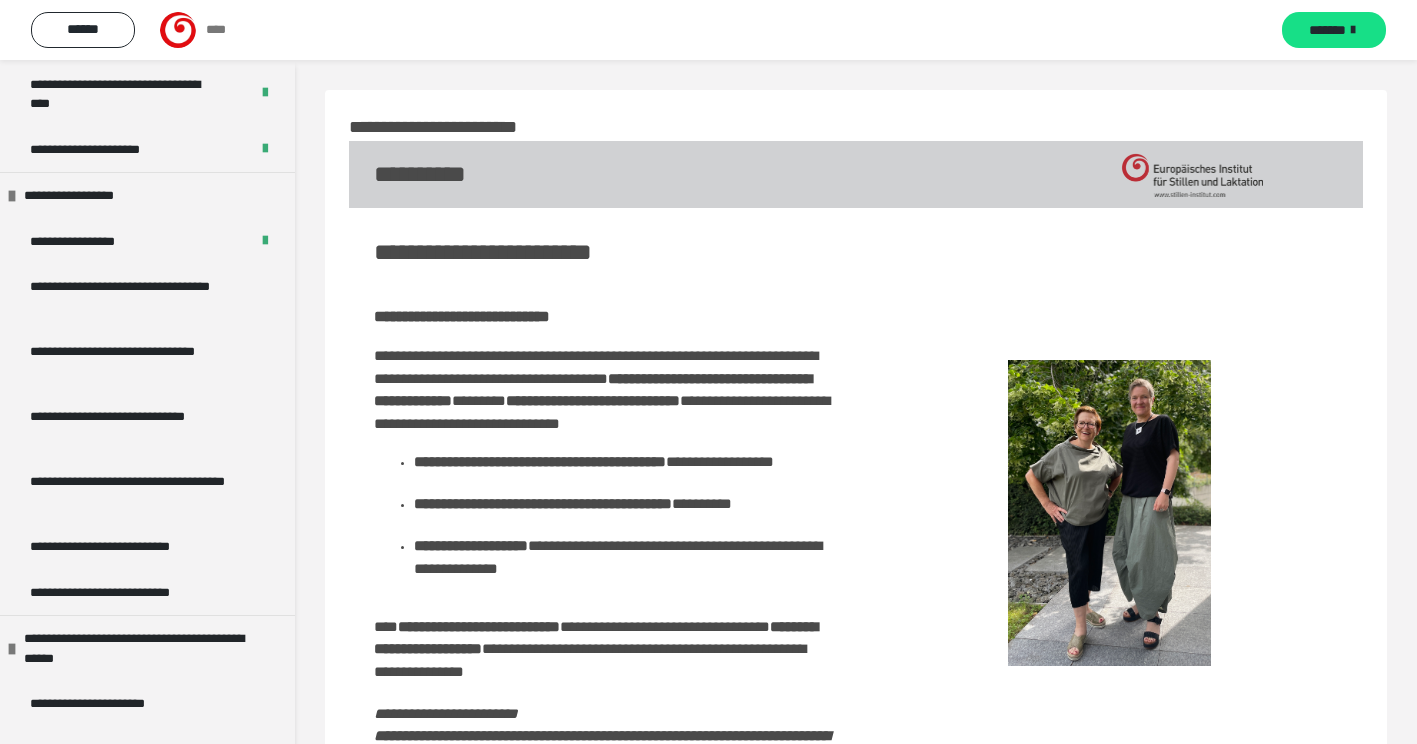 scroll, scrollTop: 3204, scrollLeft: 0, axis: vertical 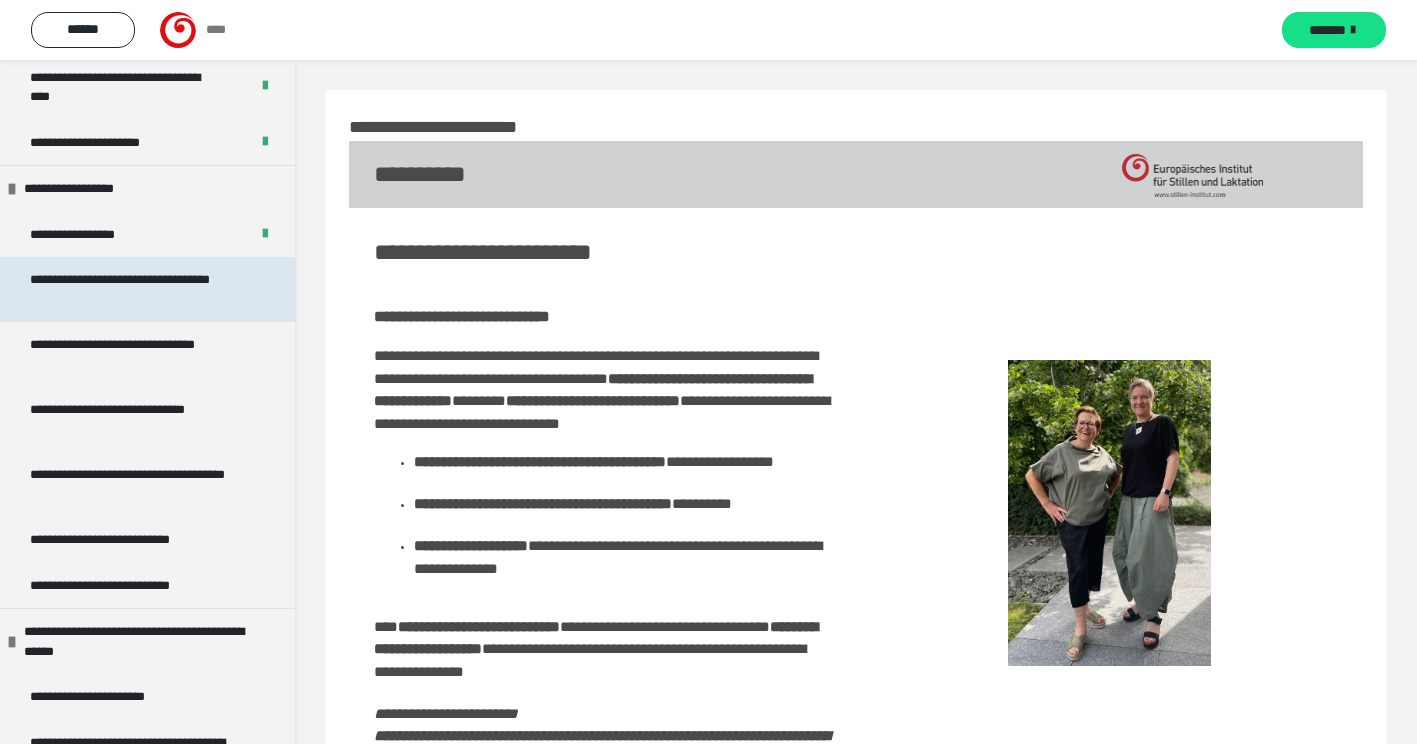 click on "**********" at bounding box center [132, 289] 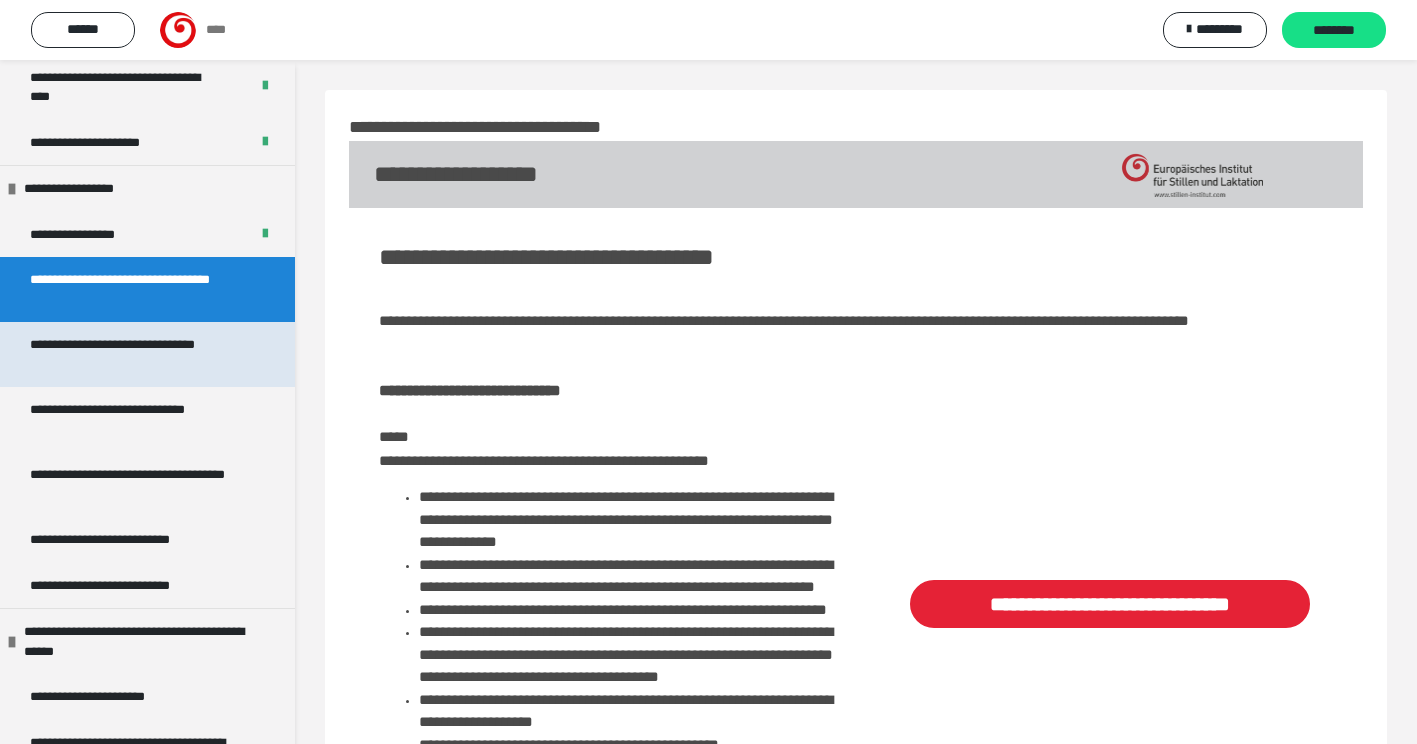 click on "**********" at bounding box center [132, 354] 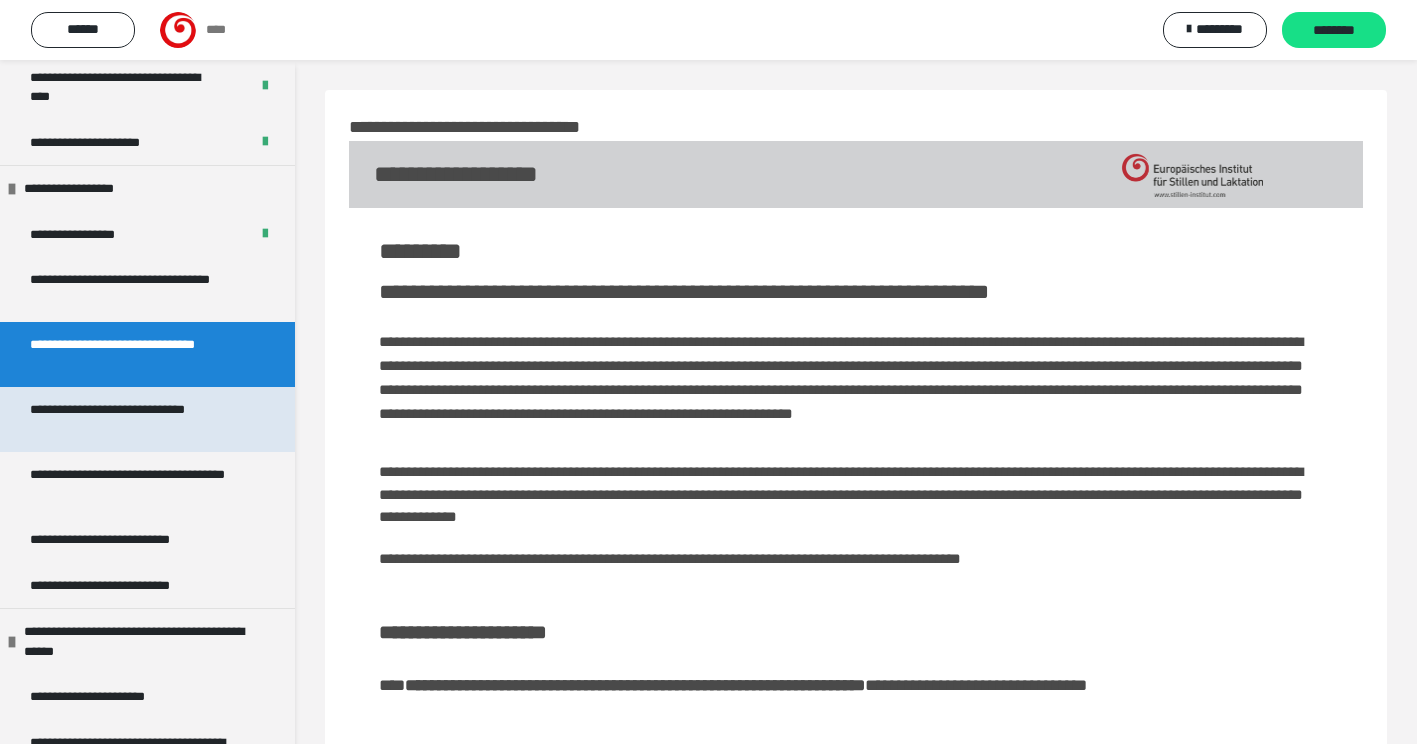 click on "**********" at bounding box center (132, 419) 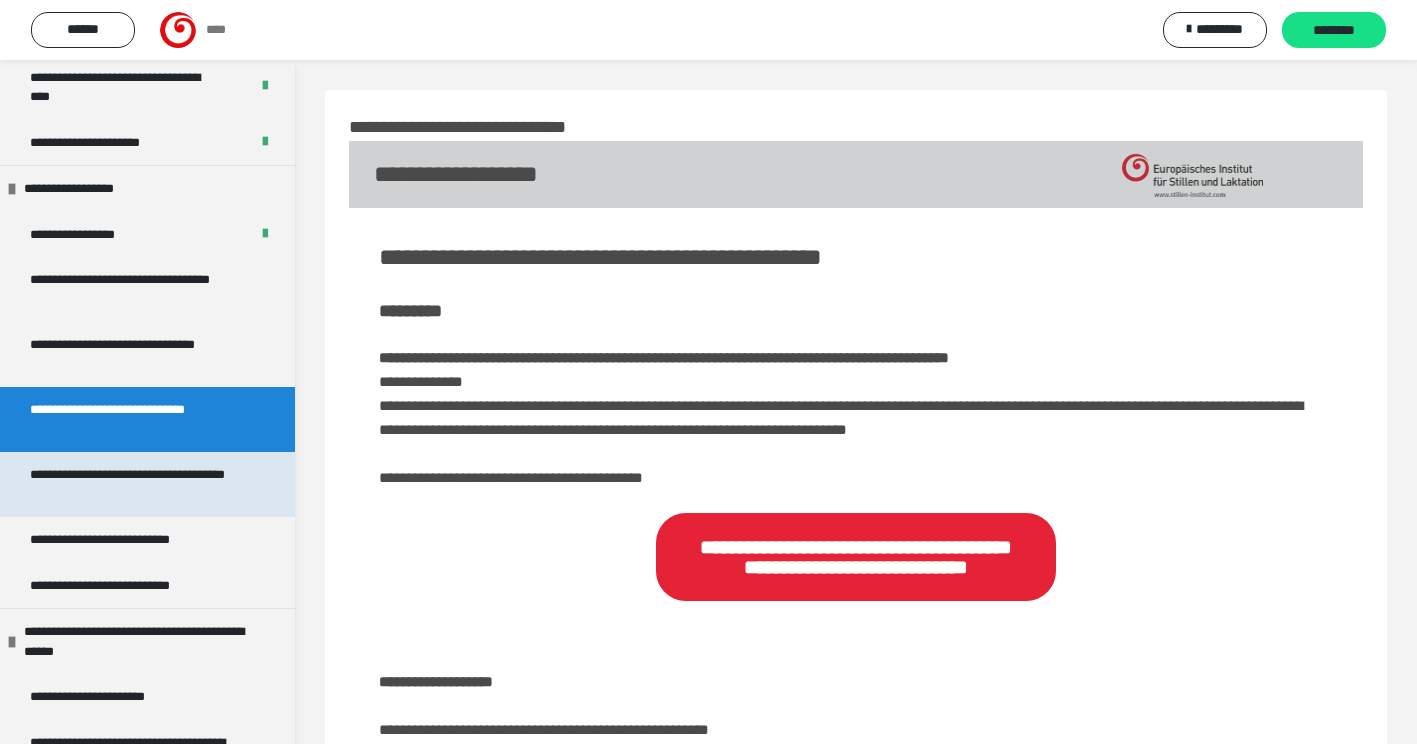 click on "**********" at bounding box center (132, 484) 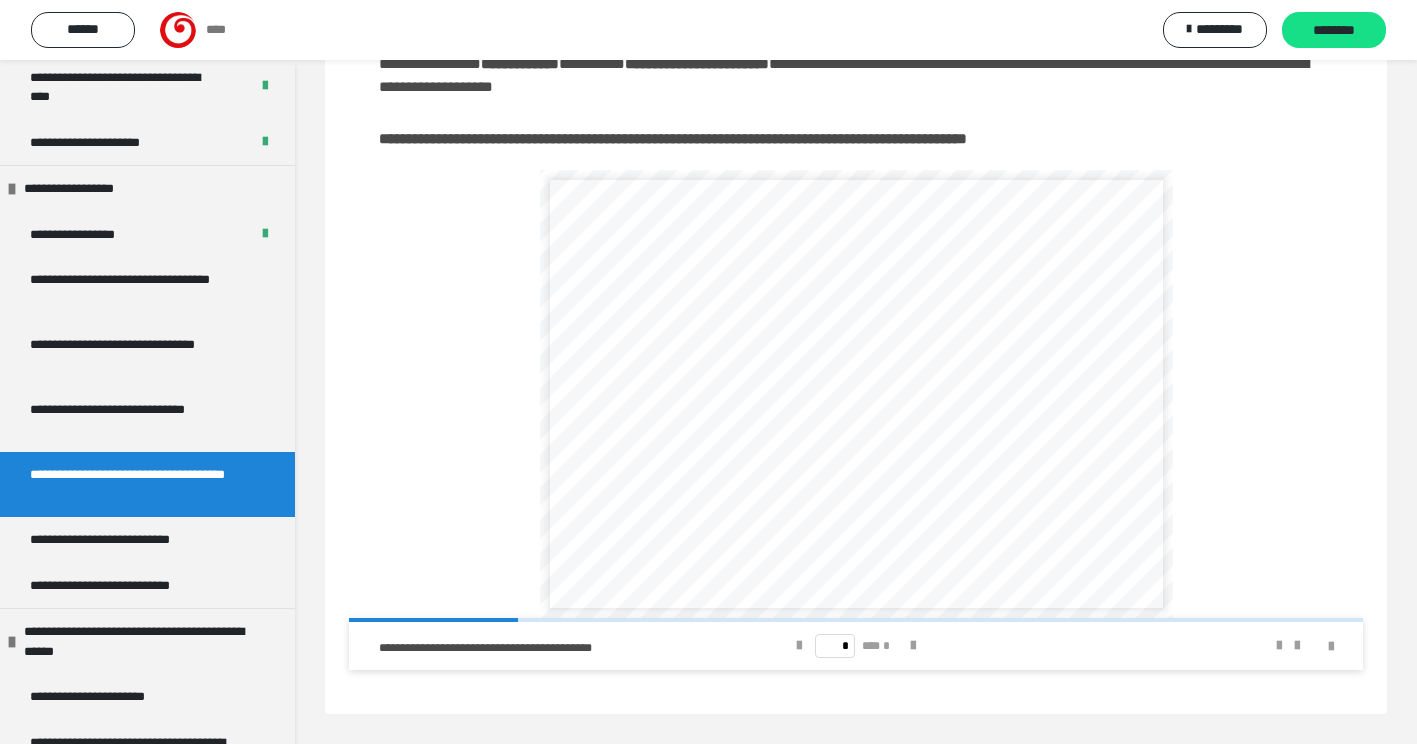 scroll, scrollTop: 613, scrollLeft: 0, axis: vertical 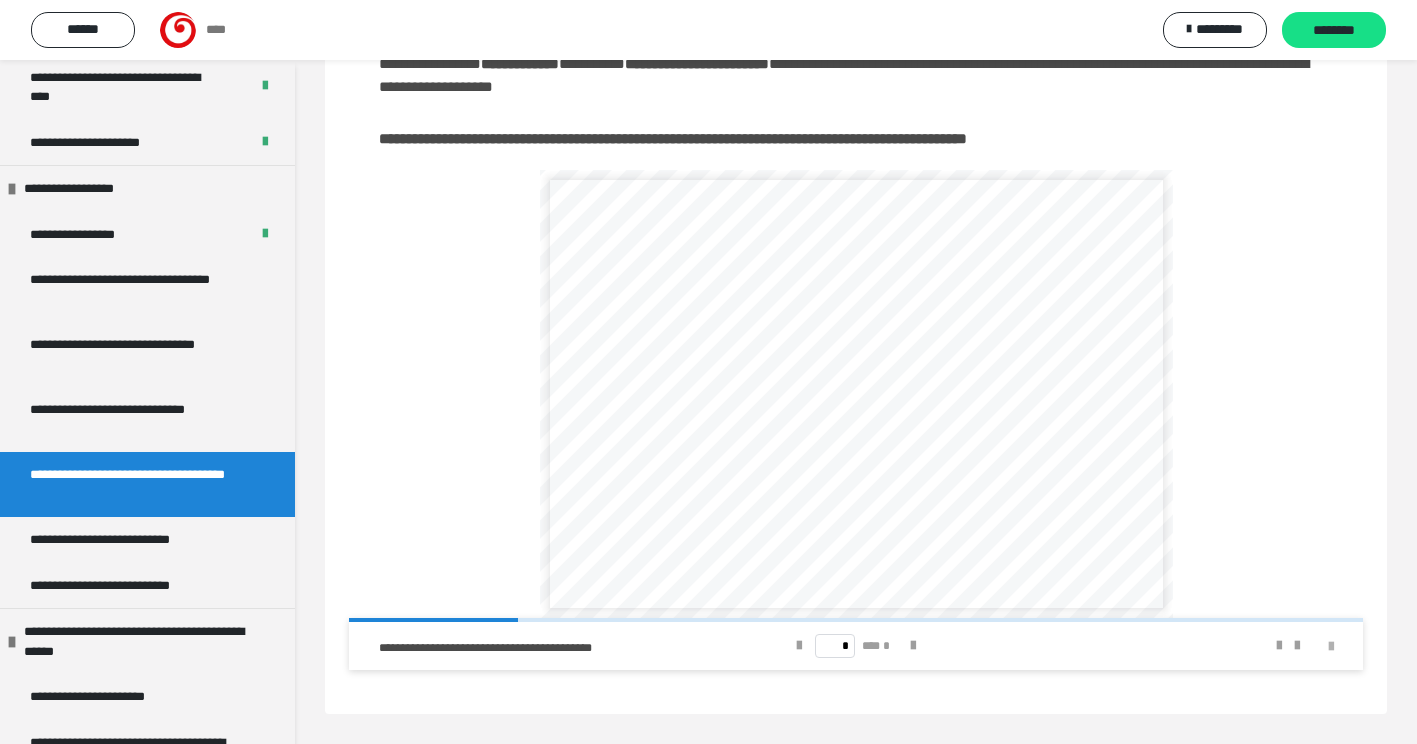 click at bounding box center (1331, 647) 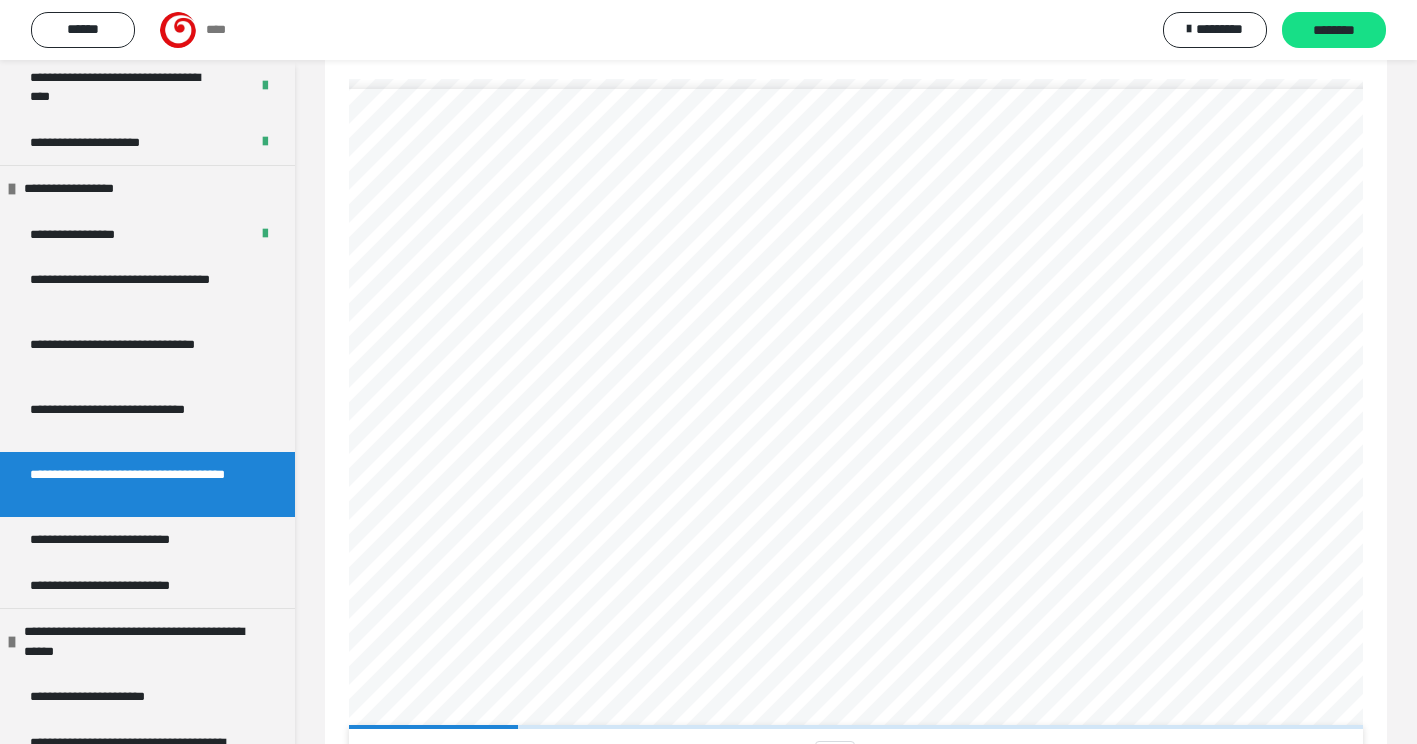 scroll, scrollTop: 458, scrollLeft: 0, axis: vertical 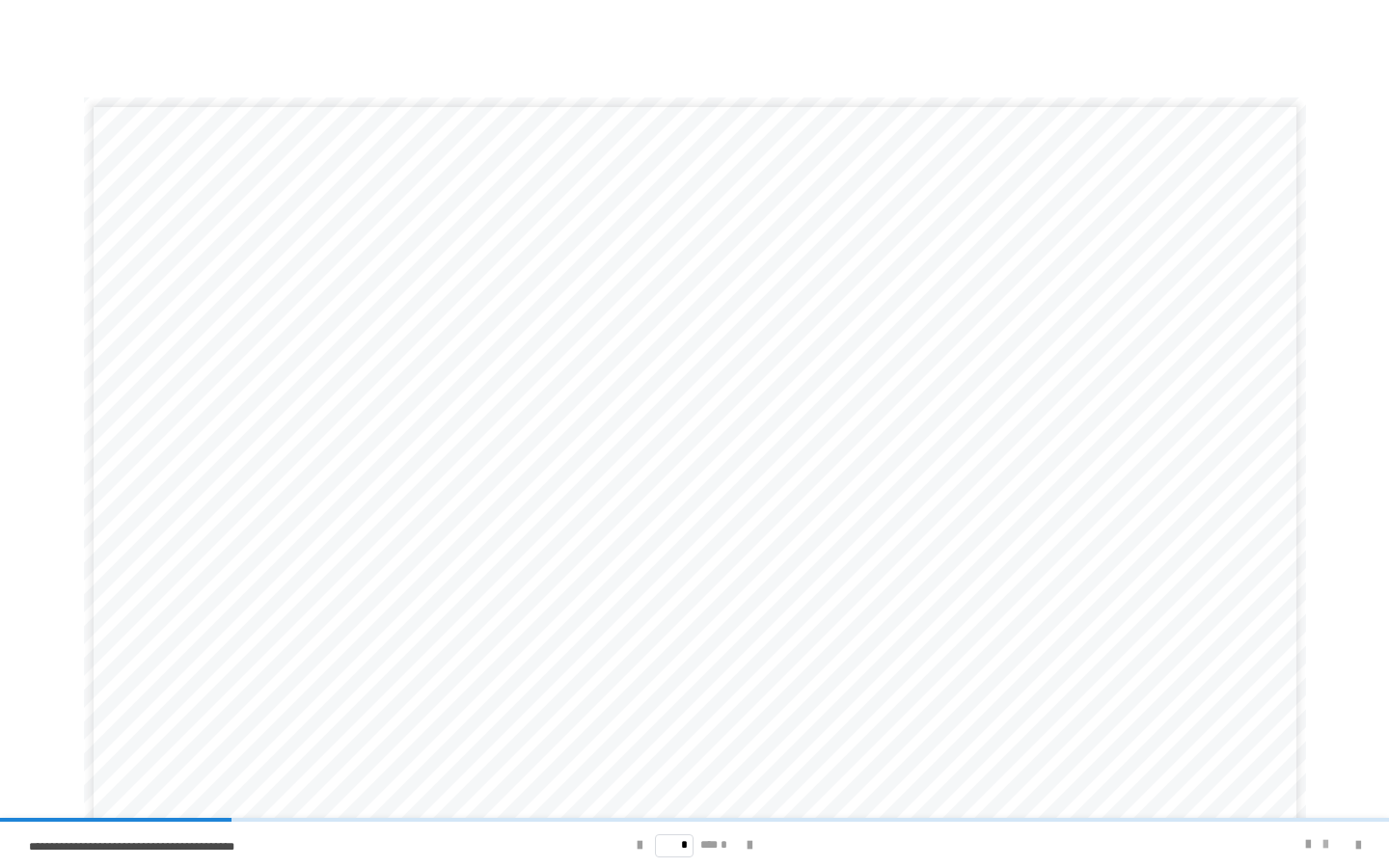 click at bounding box center (1325, 845) 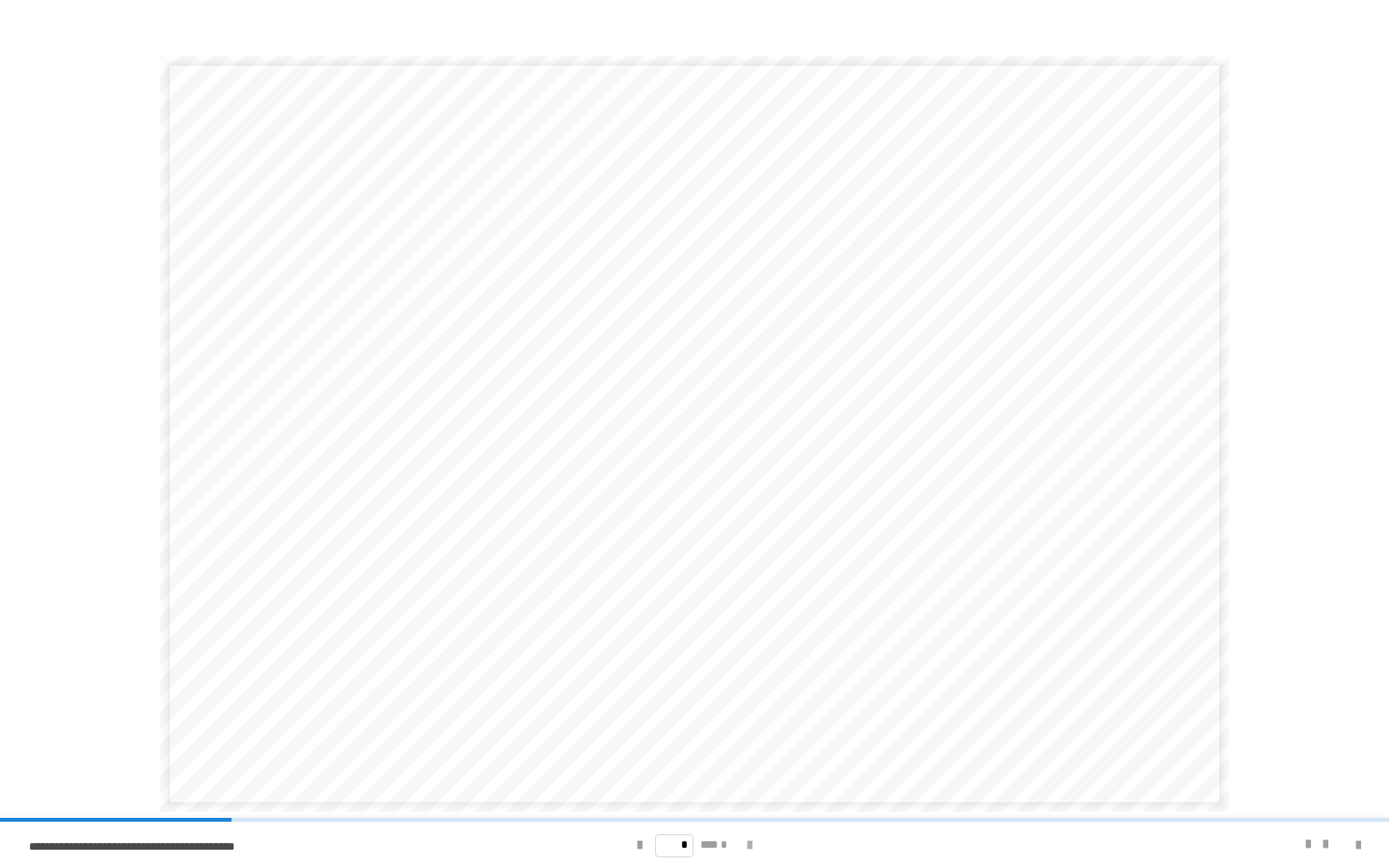 click at bounding box center [749, 846] 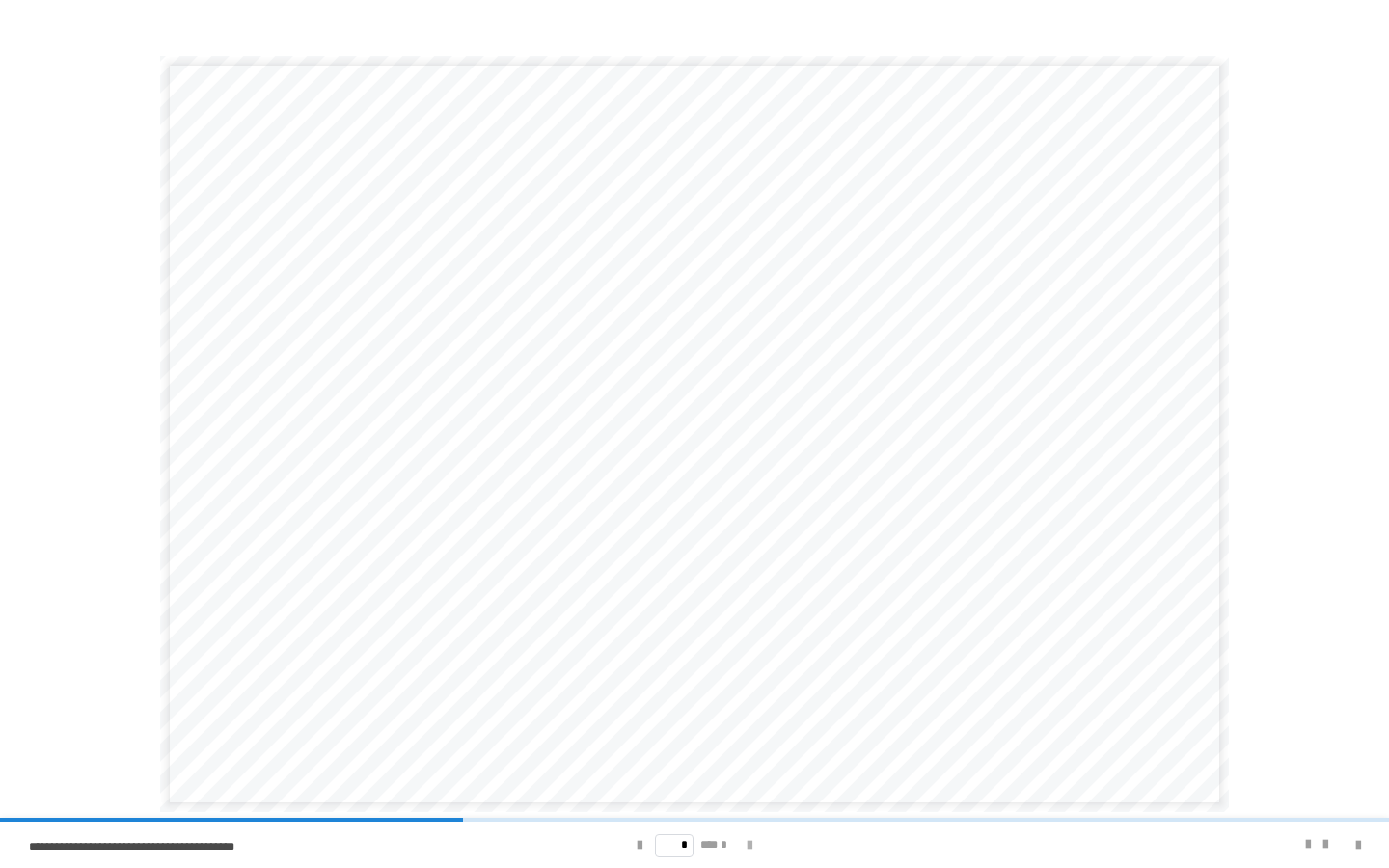 click at bounding box center (749, 846) 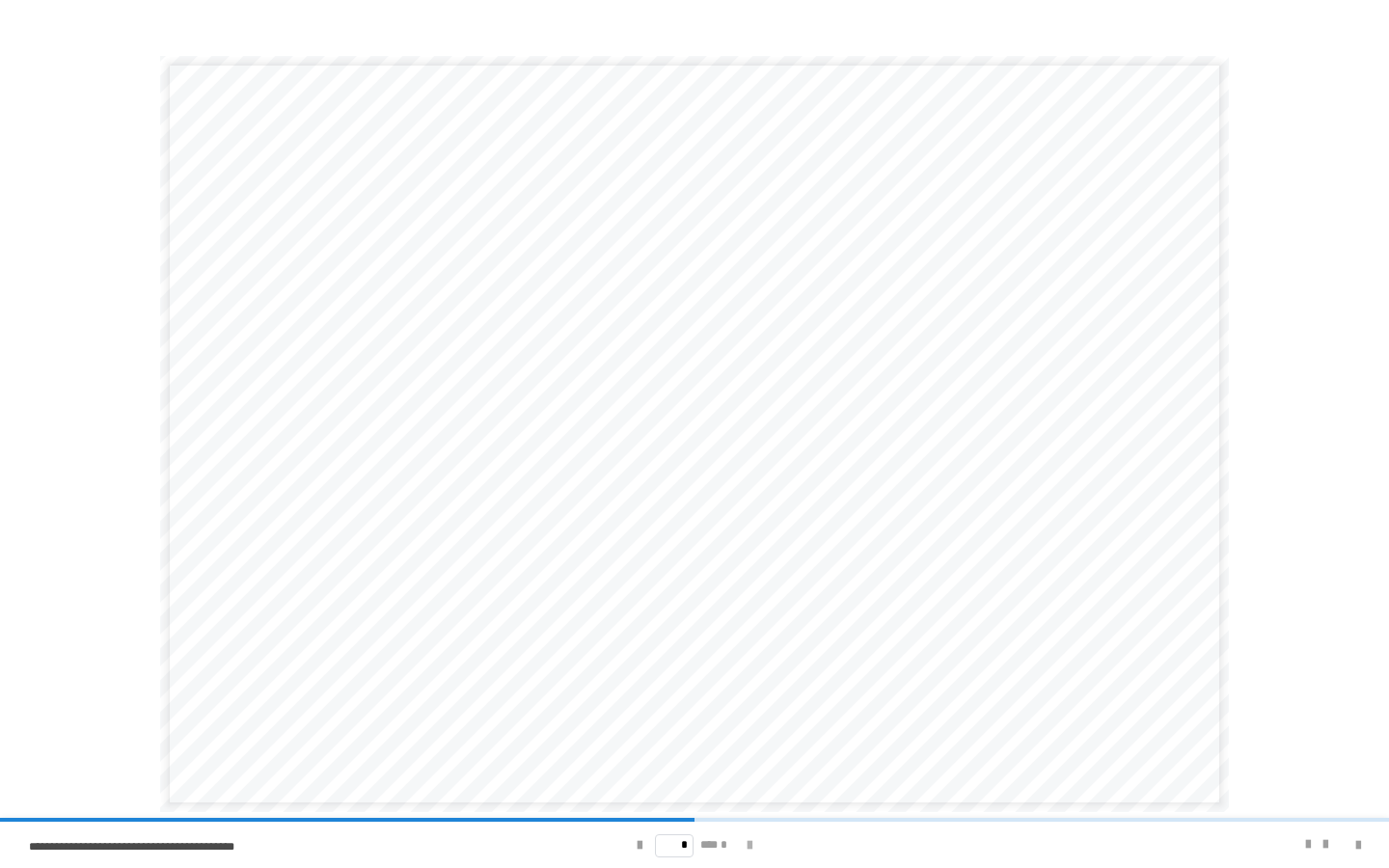 click at bounding box center [749, 846] 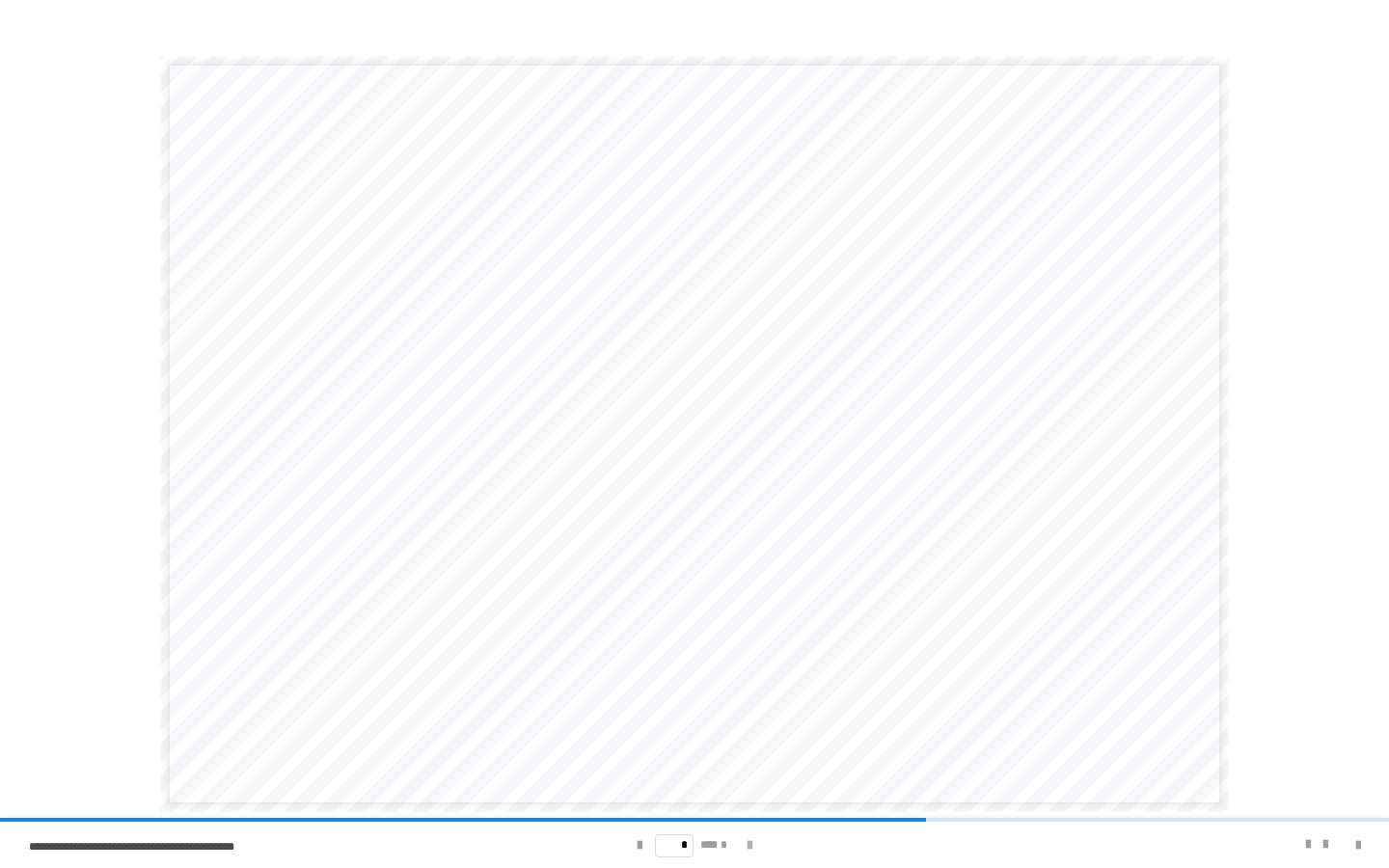 click at bounding box center [749, 846] 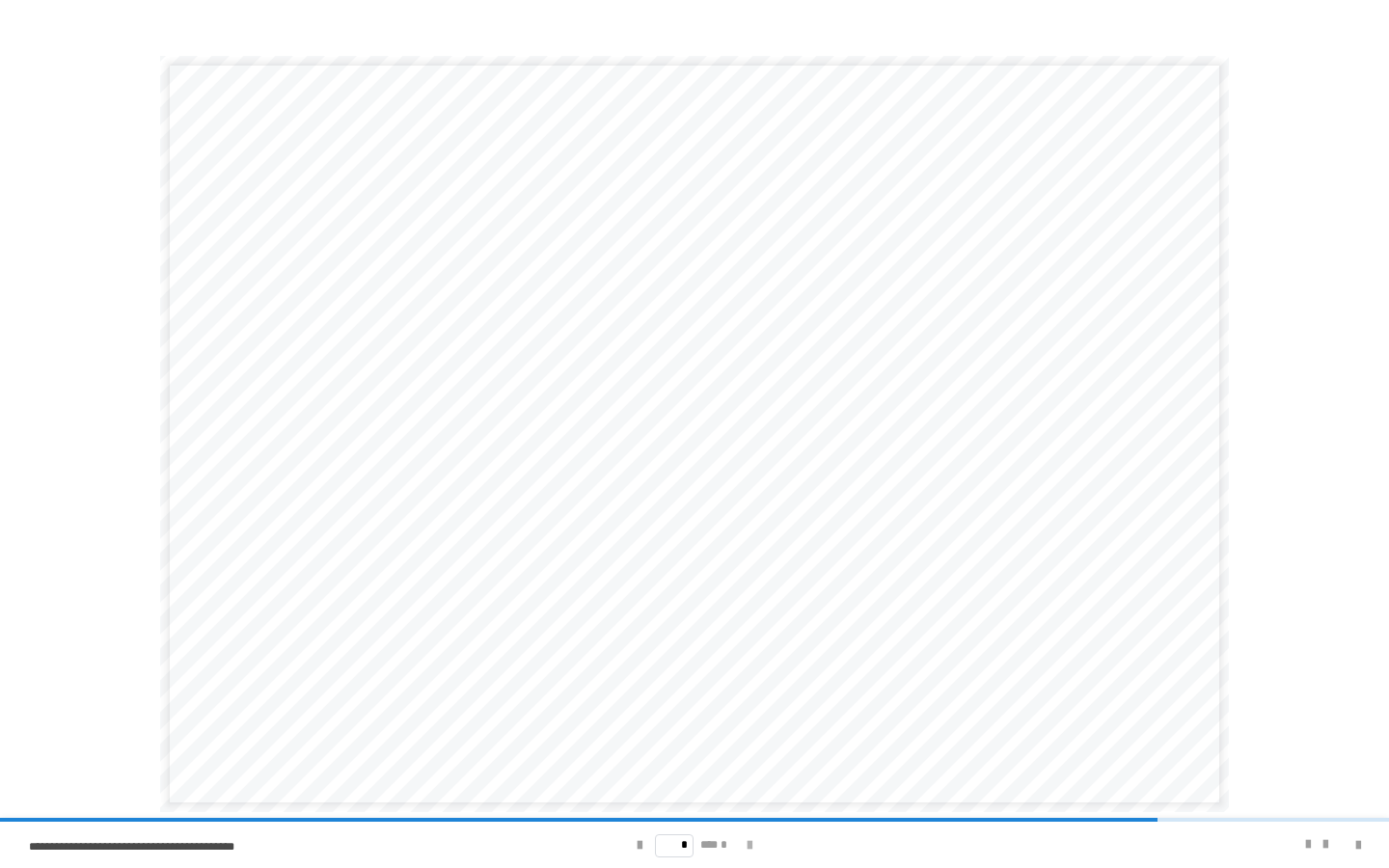 click at bounding box center (749, 846) 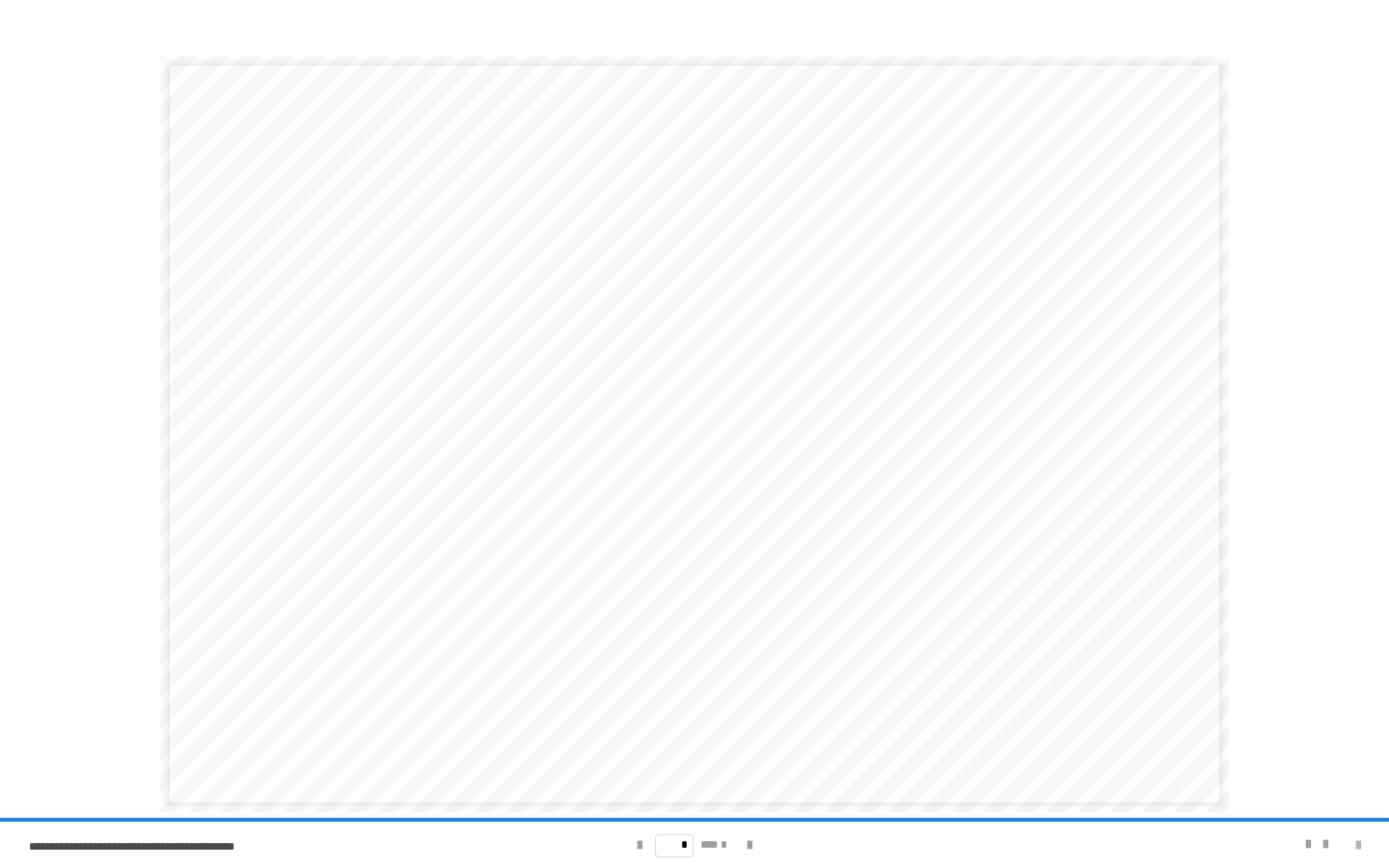 click at bounding box center (1358, 846) 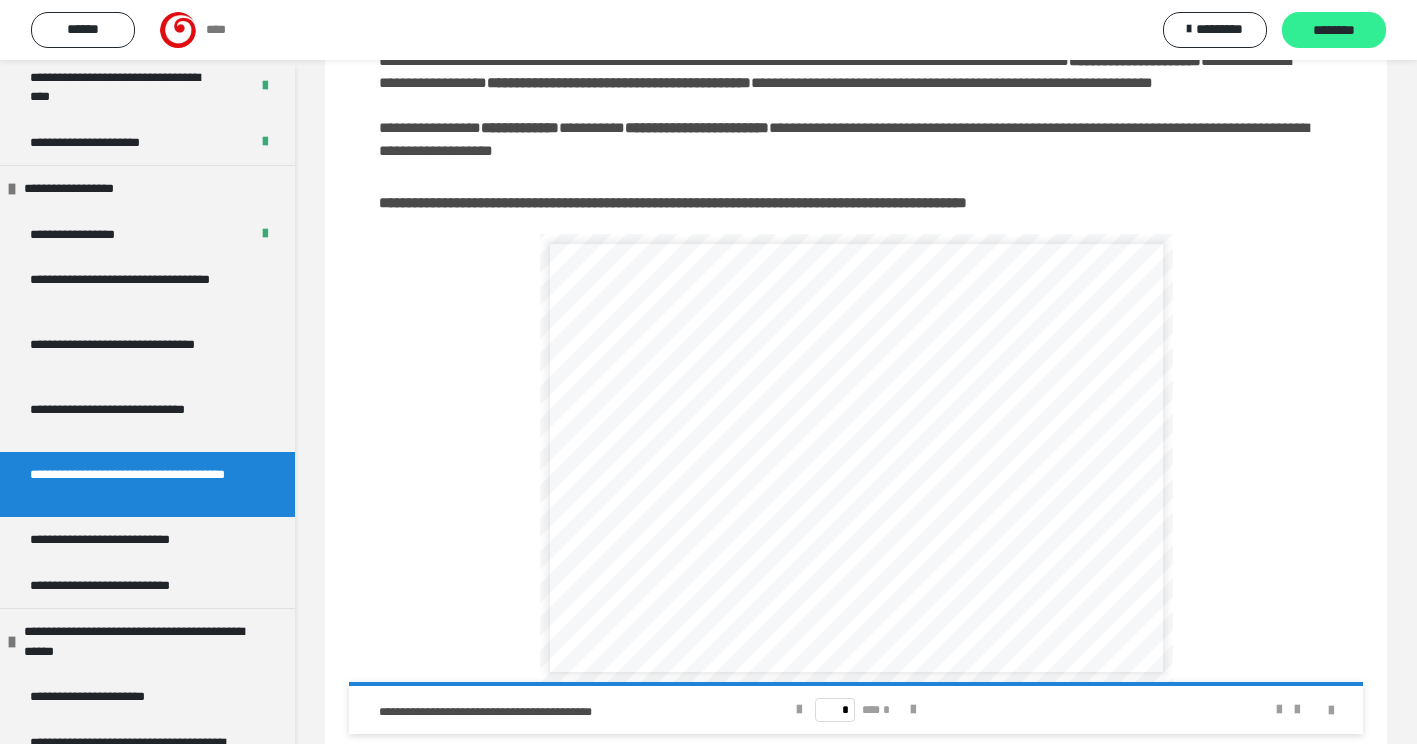 click on "********" at bounding box center [1334, 31] 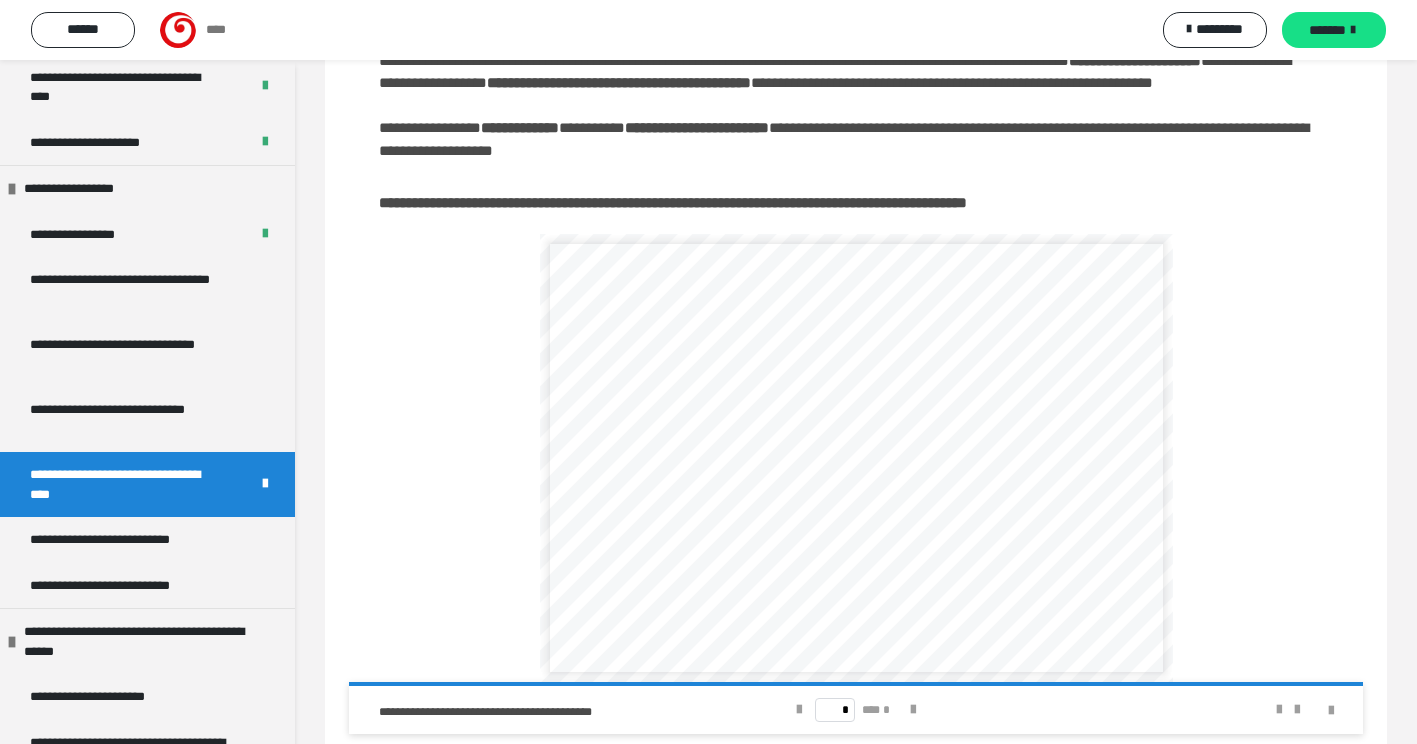 click on "*******" at bounding box center (1327, 30) 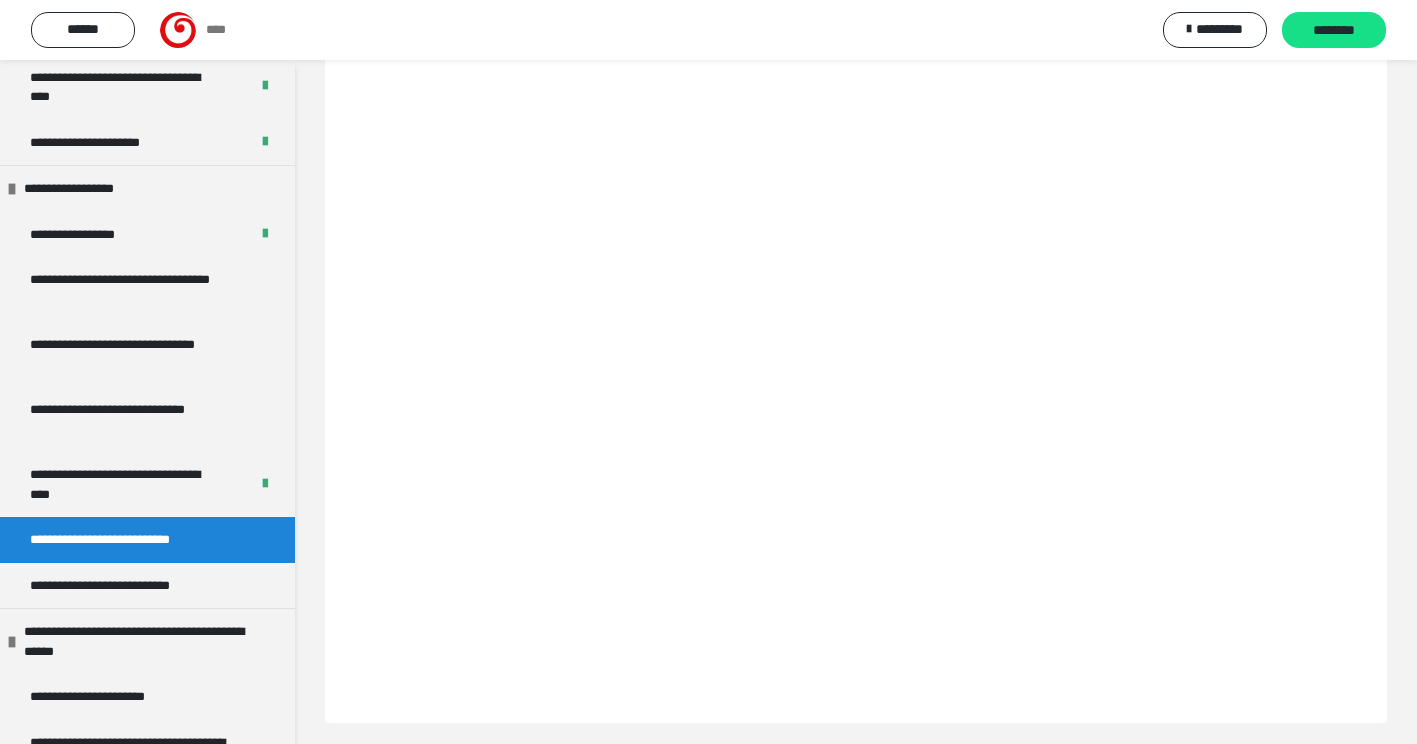 scroll, scrollTop: 507, scrollLeft: 0, axis: vertical 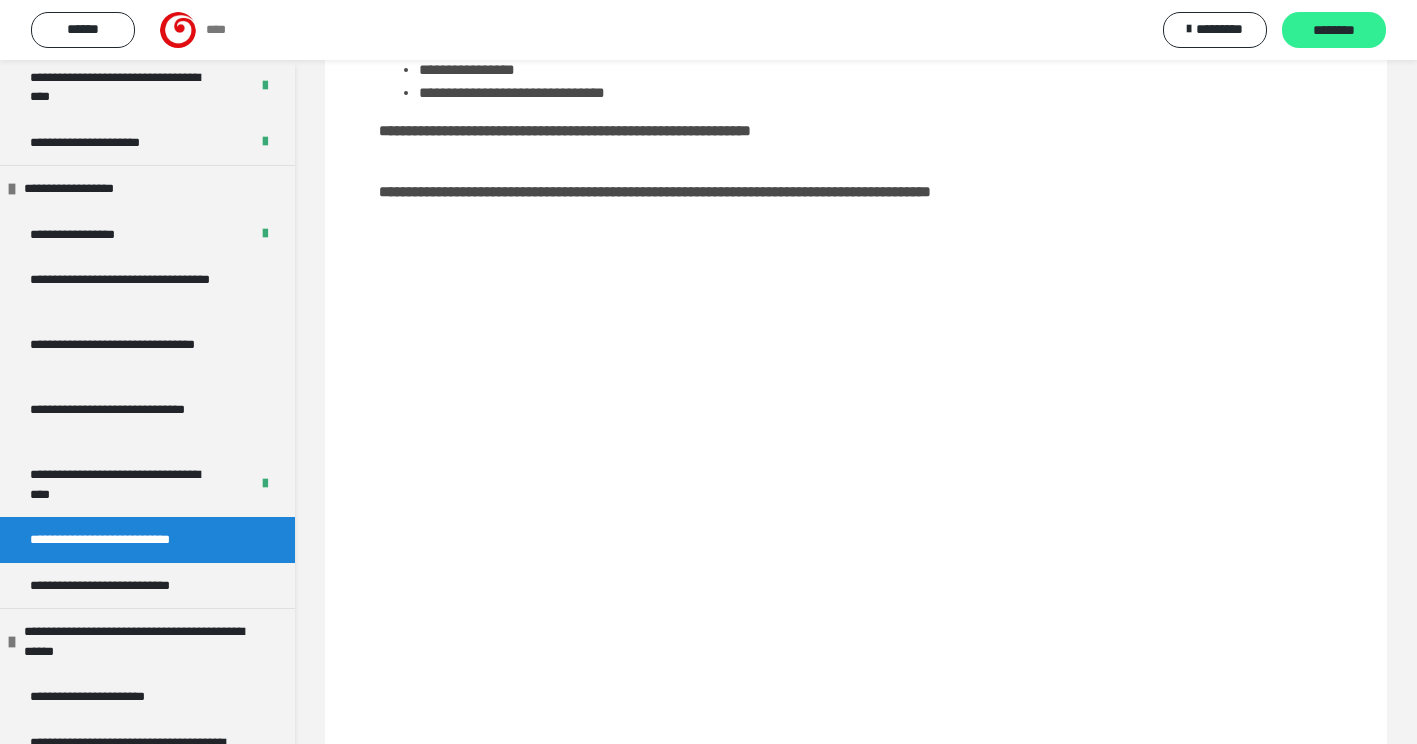 click on "********" at bounding box center (1334, 31) 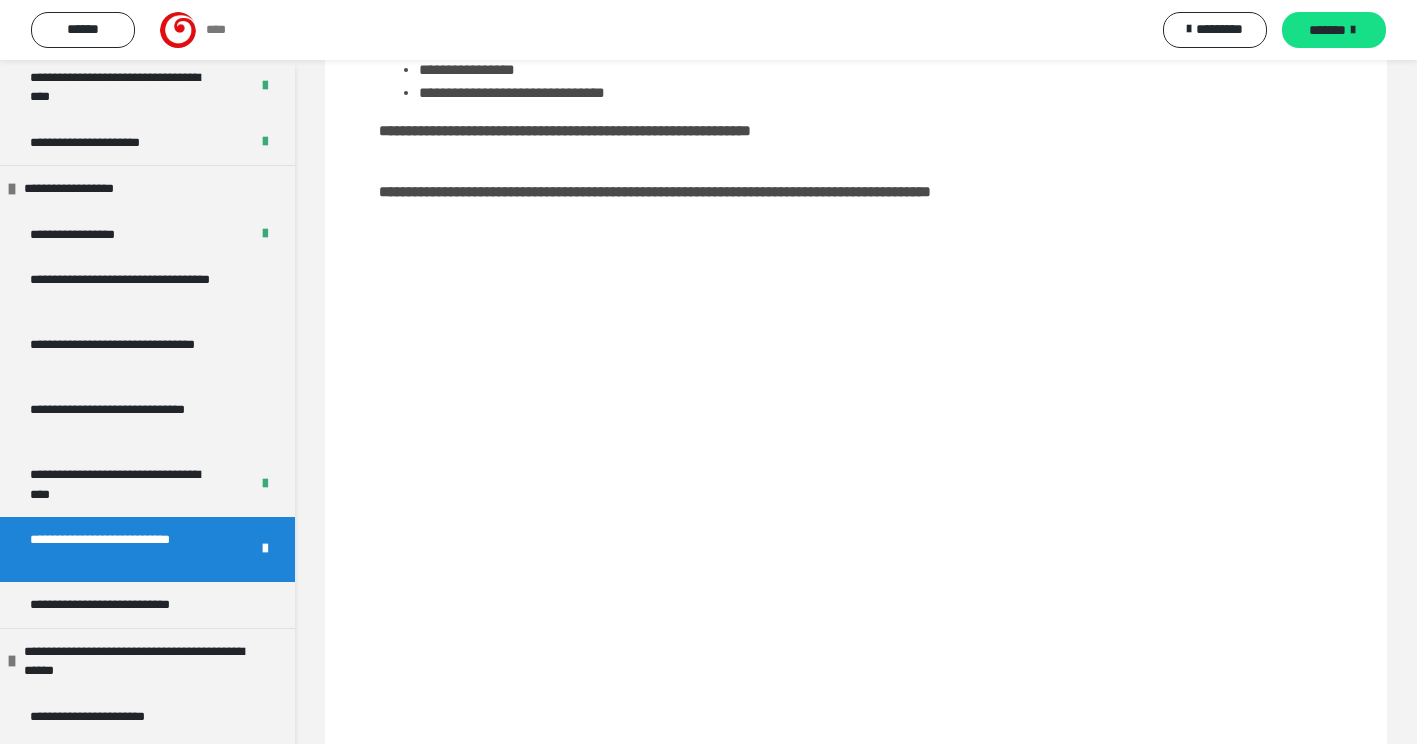 click on "*******" at bounding box center [1327, 30] 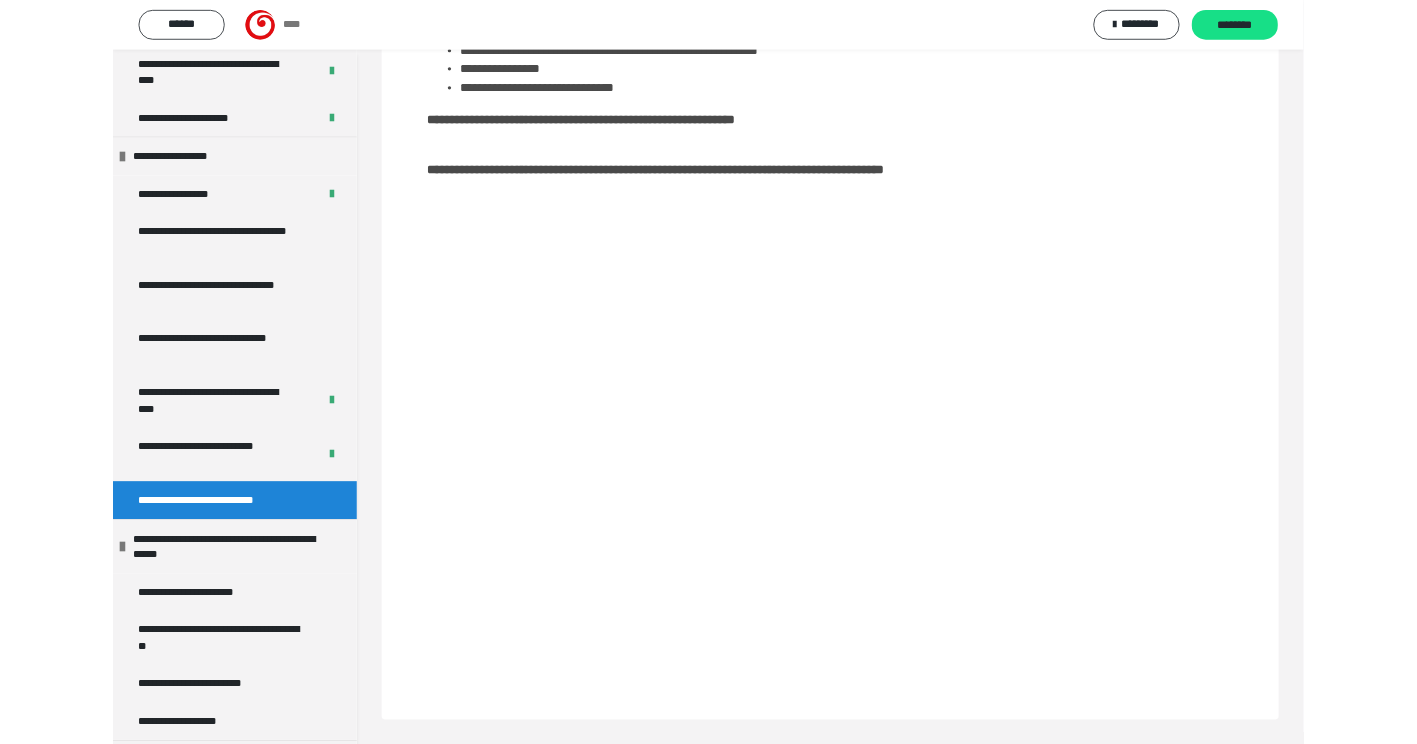 scroll, scrollTop: 337, scrollLeft: 0, axis: vertical 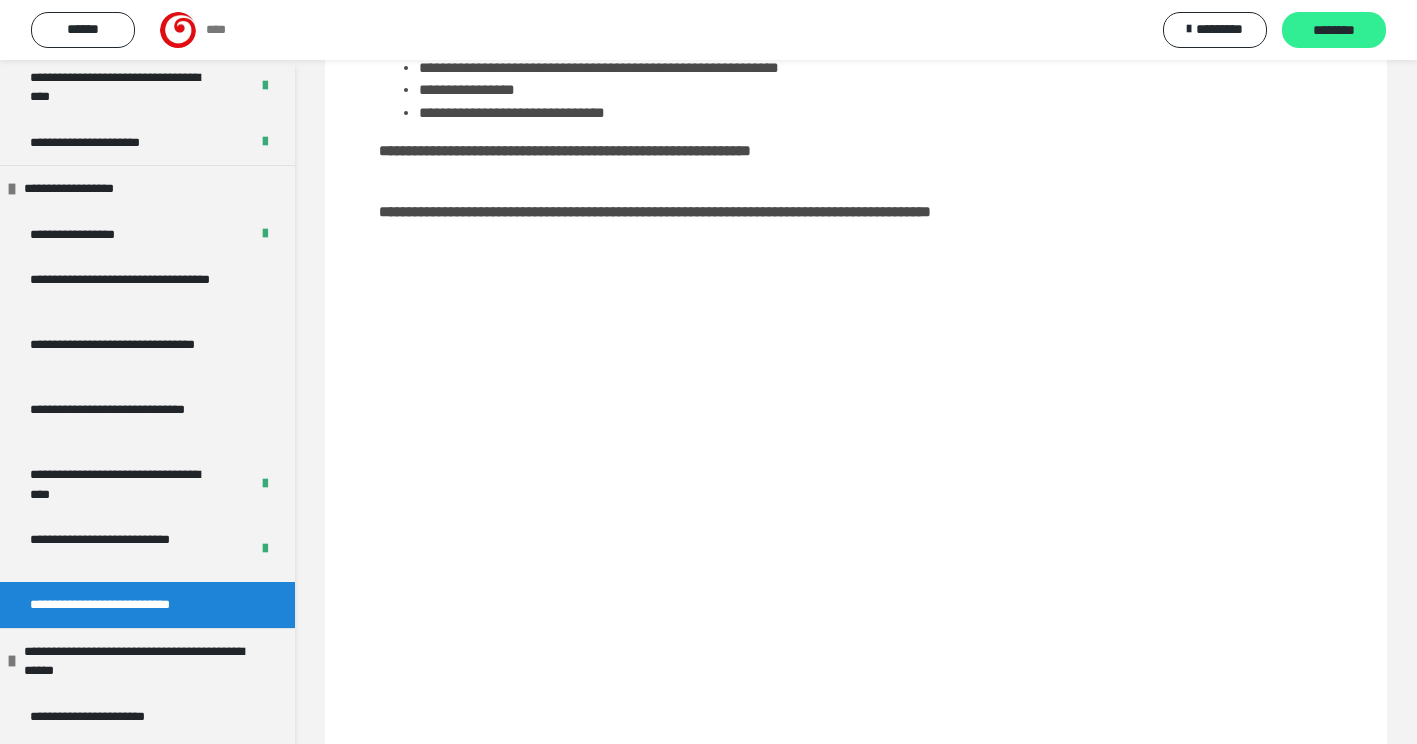 click on "********" at bounding box center [1334, 31] 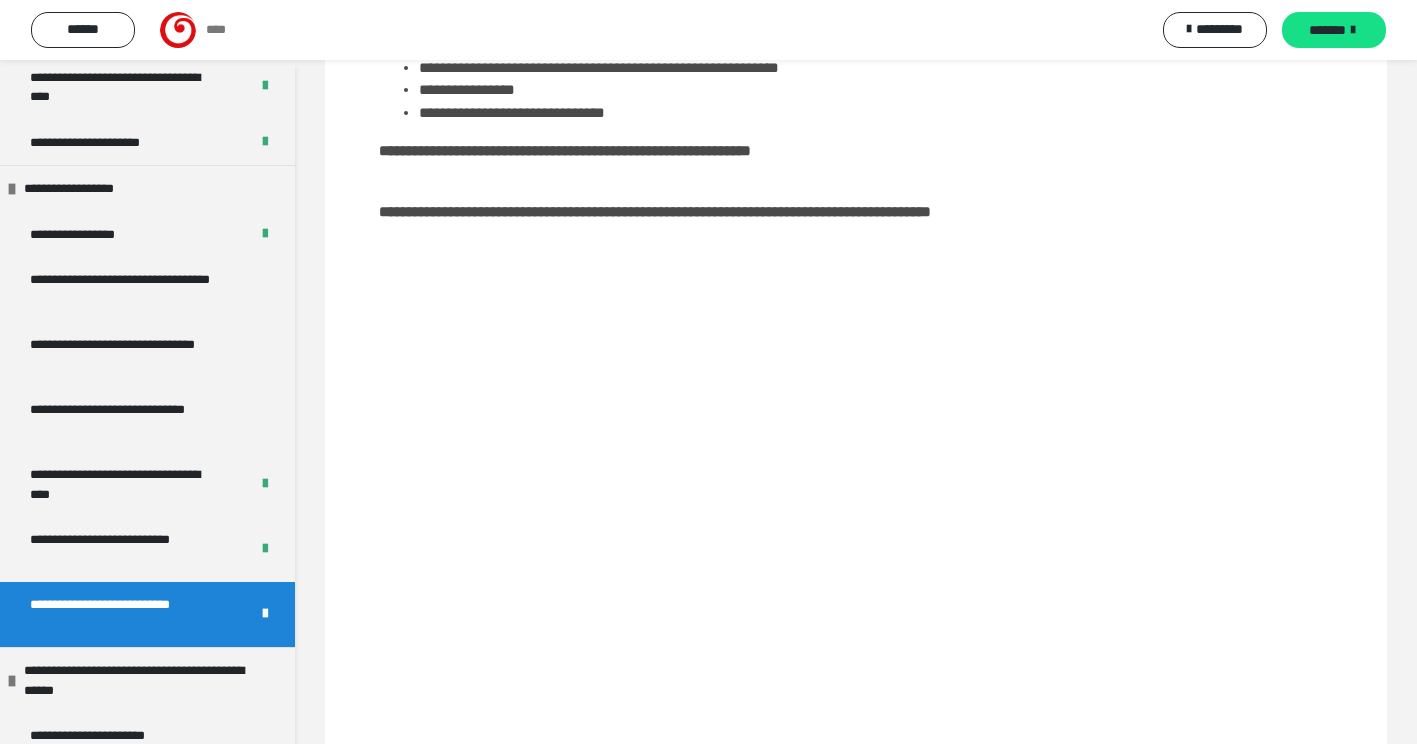 click at bounding box center [1353, 30] 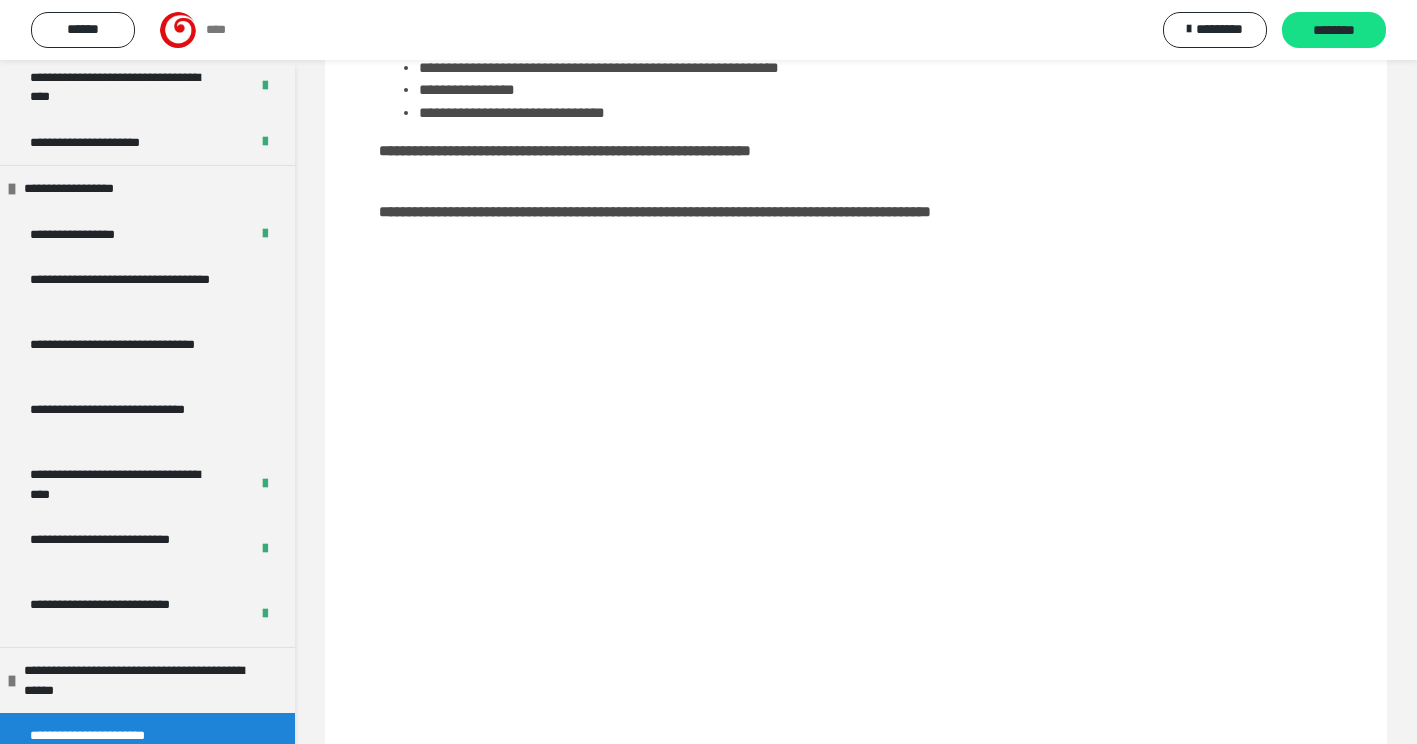 scroll, scrollTop: 60, scrollLeft: 0, axis: vertical 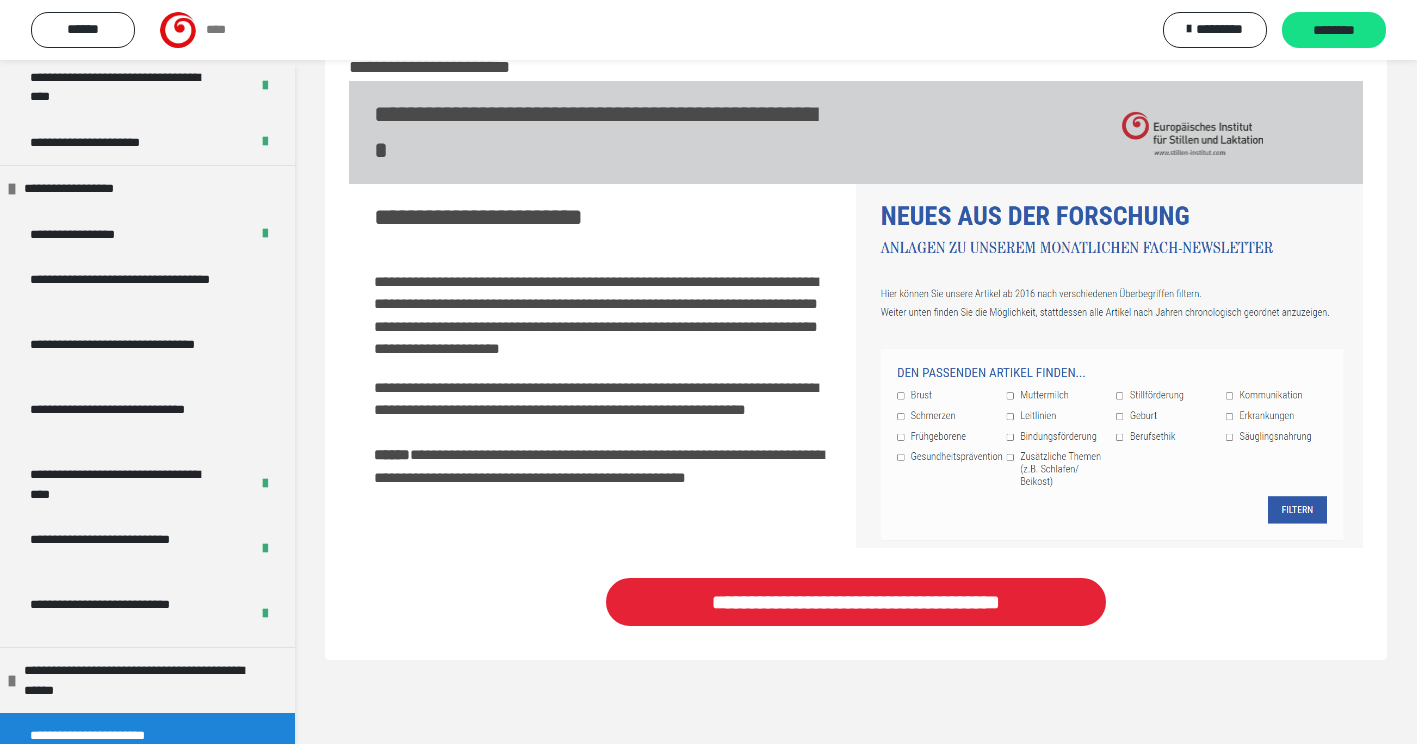 drag, startPoint x: 302, startPoint y: 606, endPoint x: 295, endPoint y: 640, distance: 34.713108 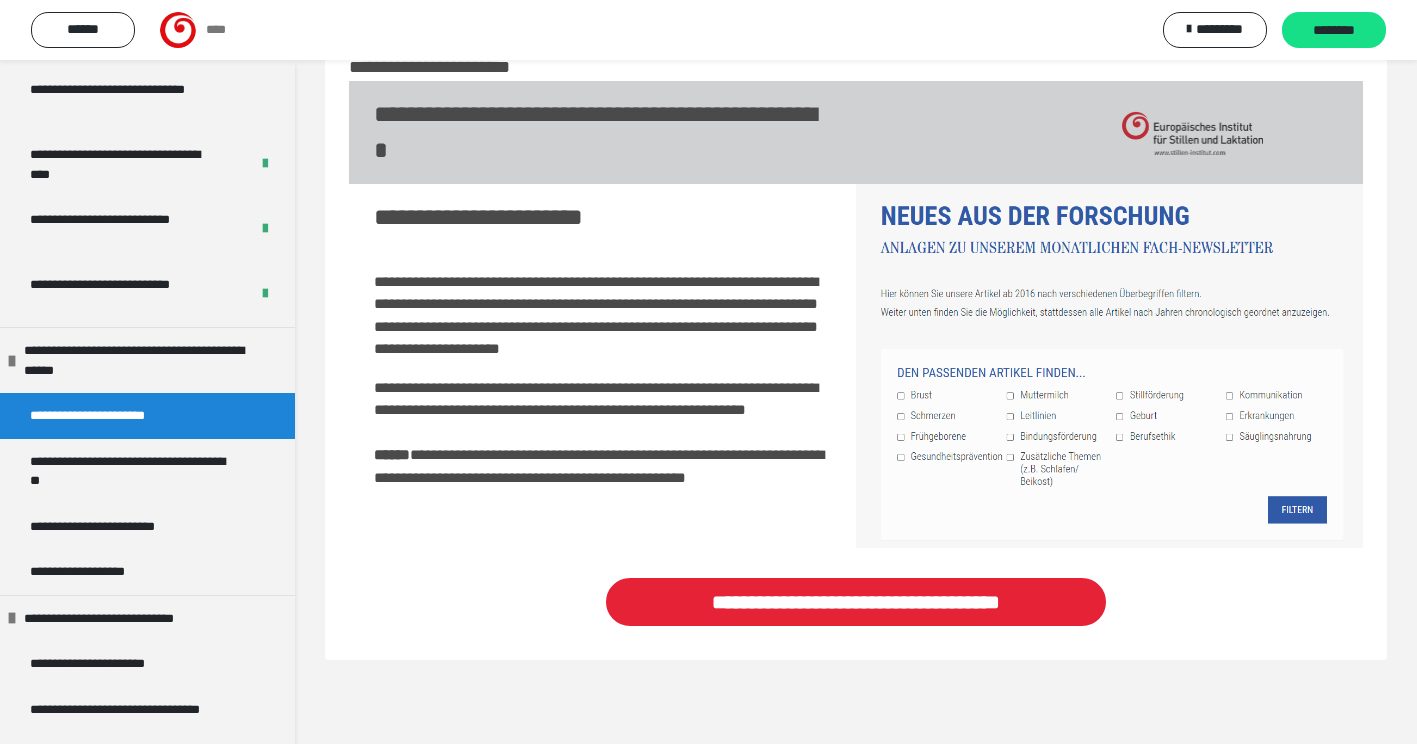 scroll, scrollTop: 3597, scrollLeft: 0, axis: vertical 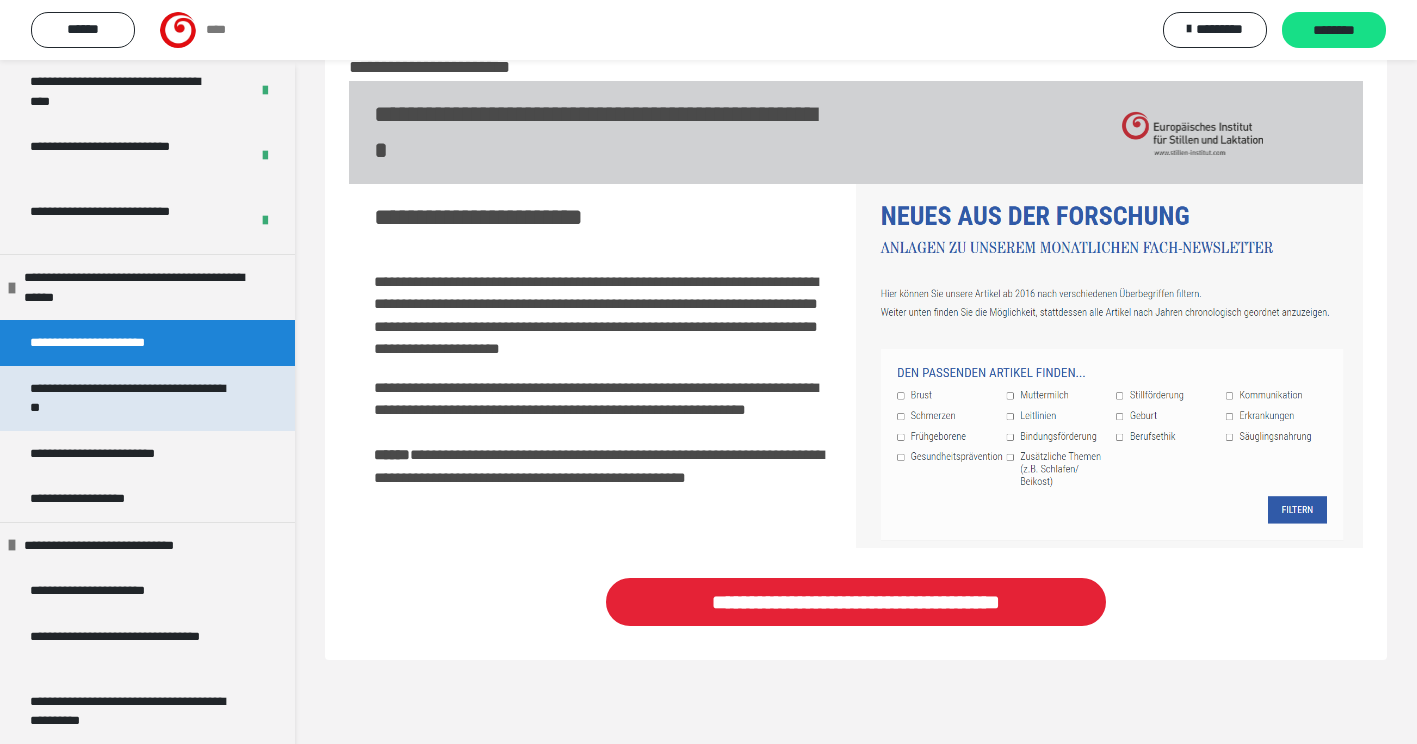 click on "**********" at bounding box center (132, 398) 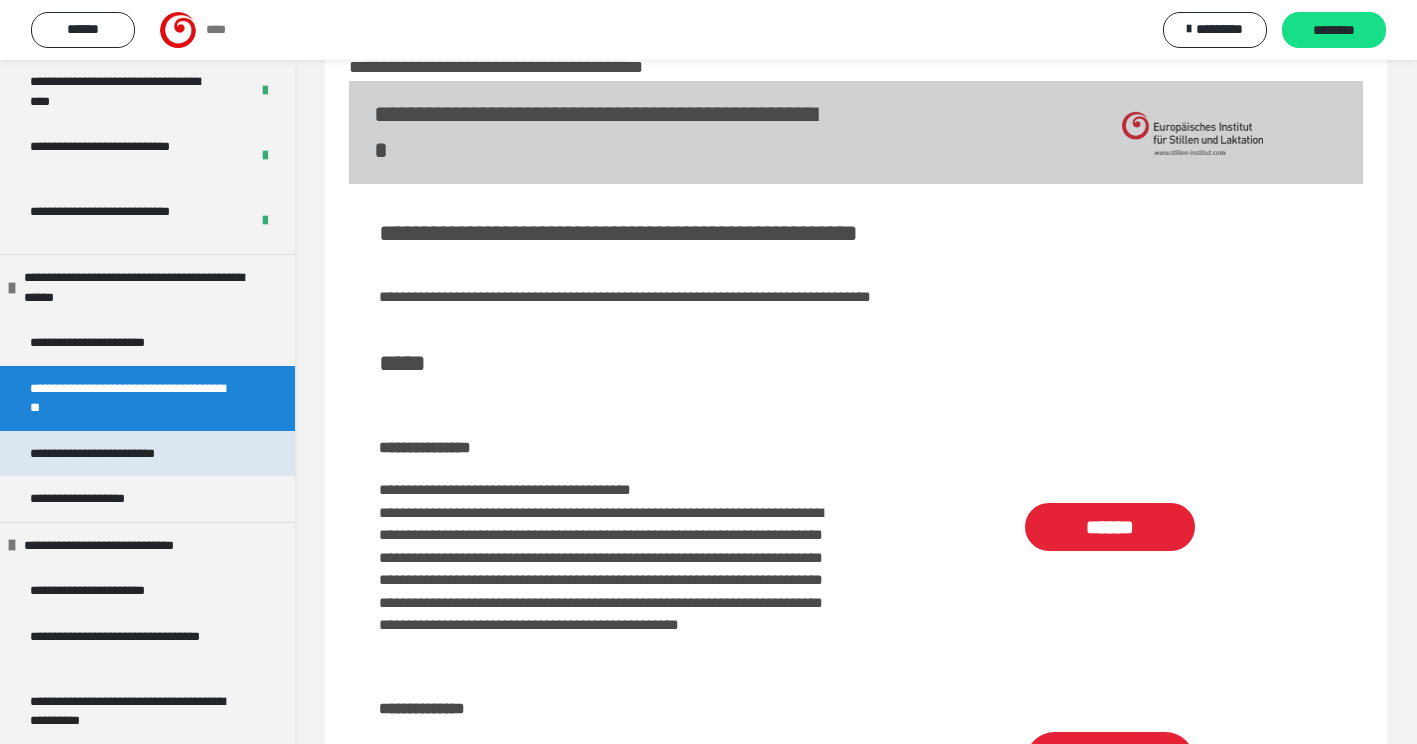 click on "**********" at bounding box center (113, 454) 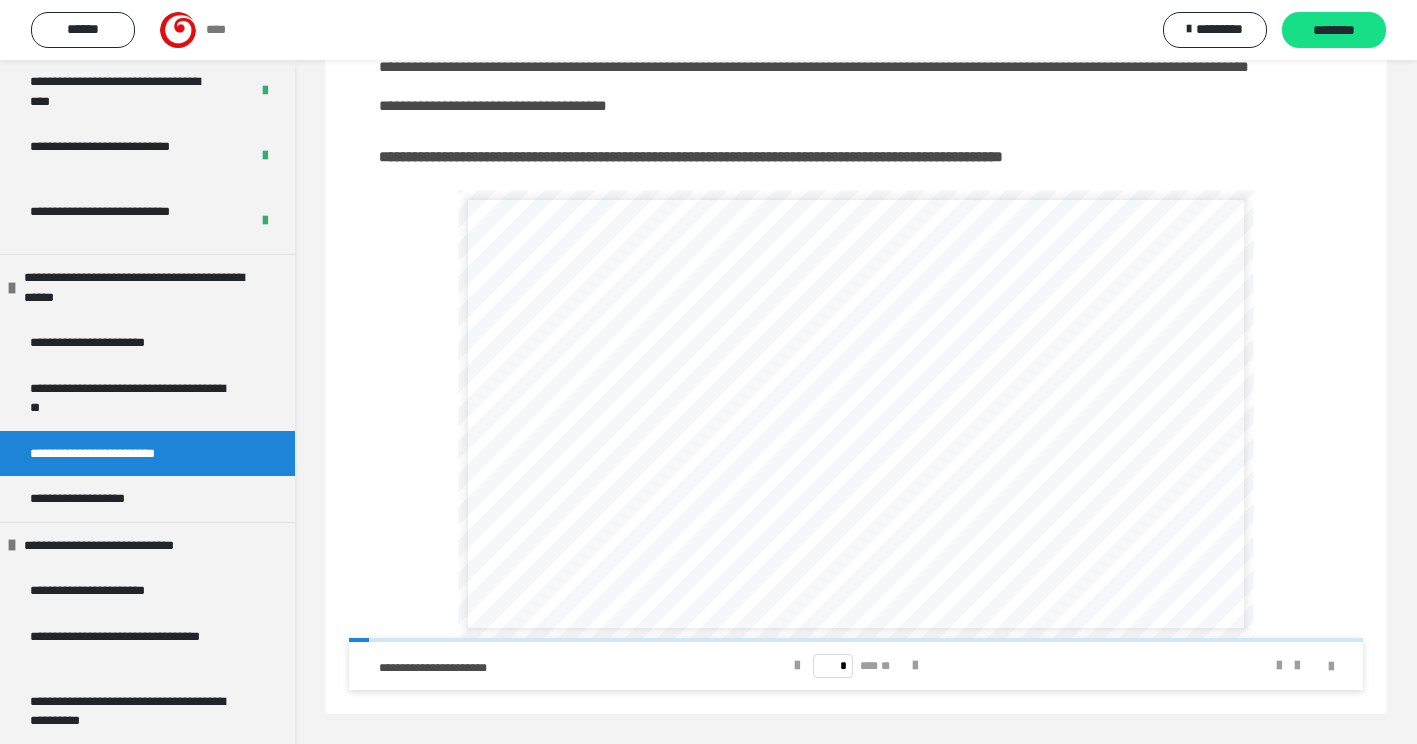 scroll, scrollTop: 312, scrollLeft: 0, axis: vertical 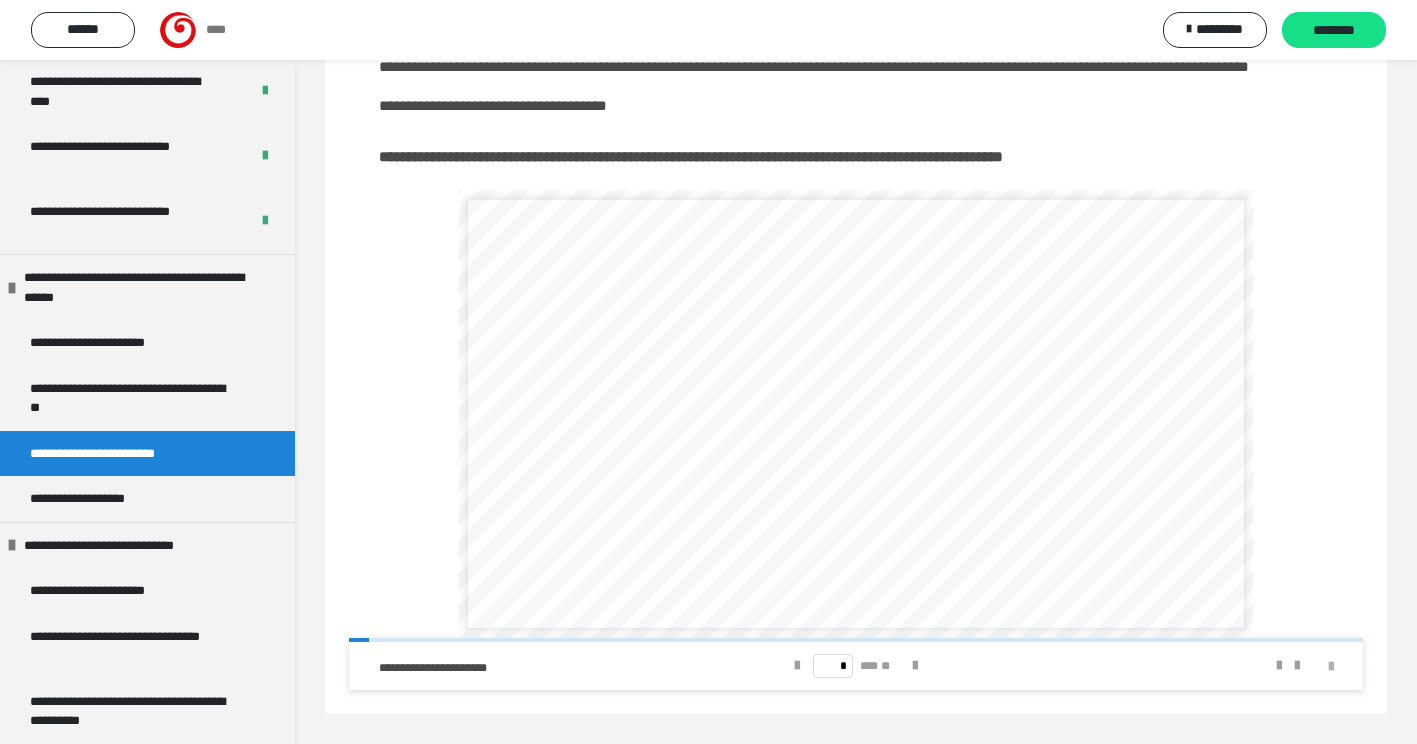 click at bounding box center [1331, 667] 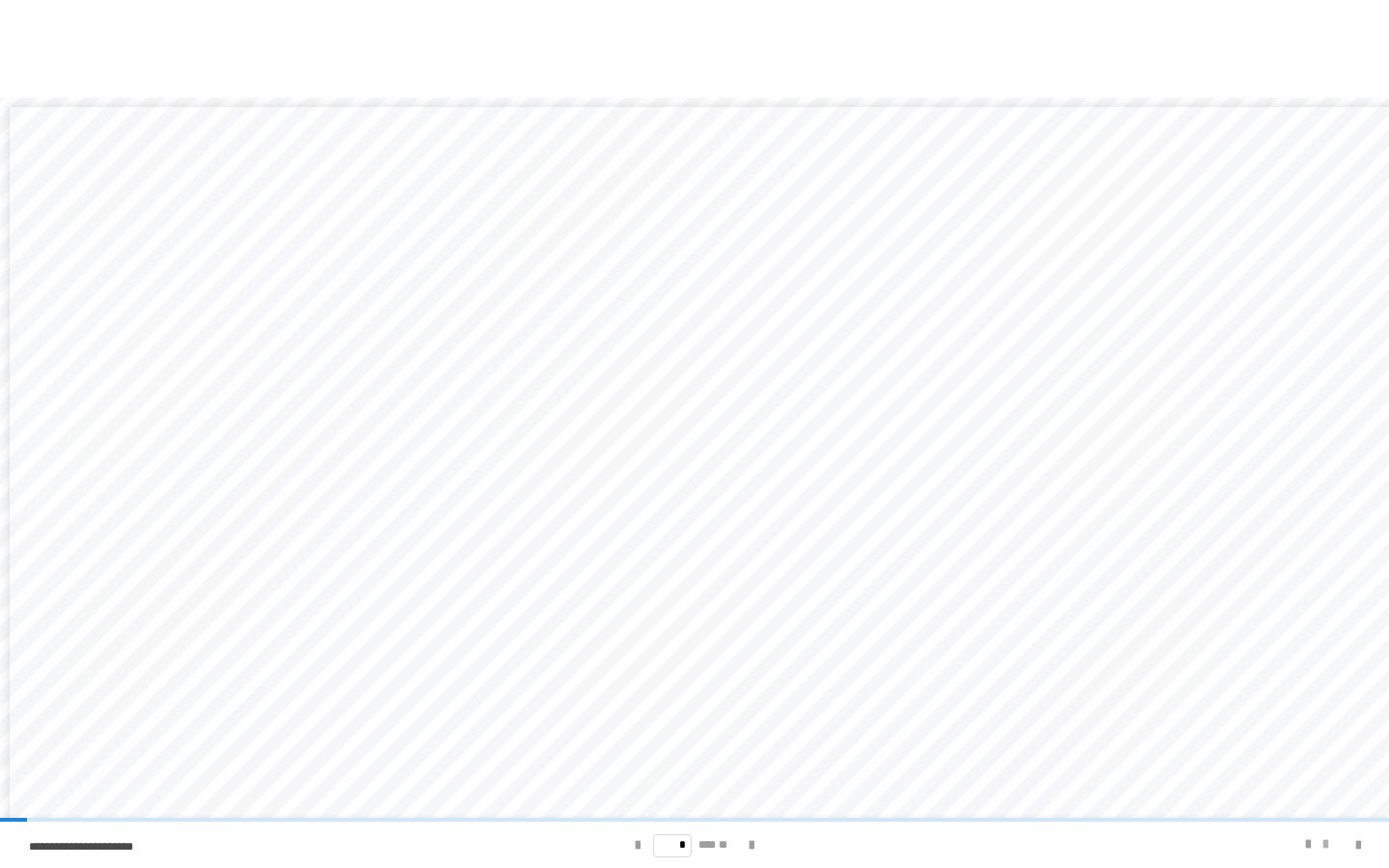 click at bounding box center [1325, 845] 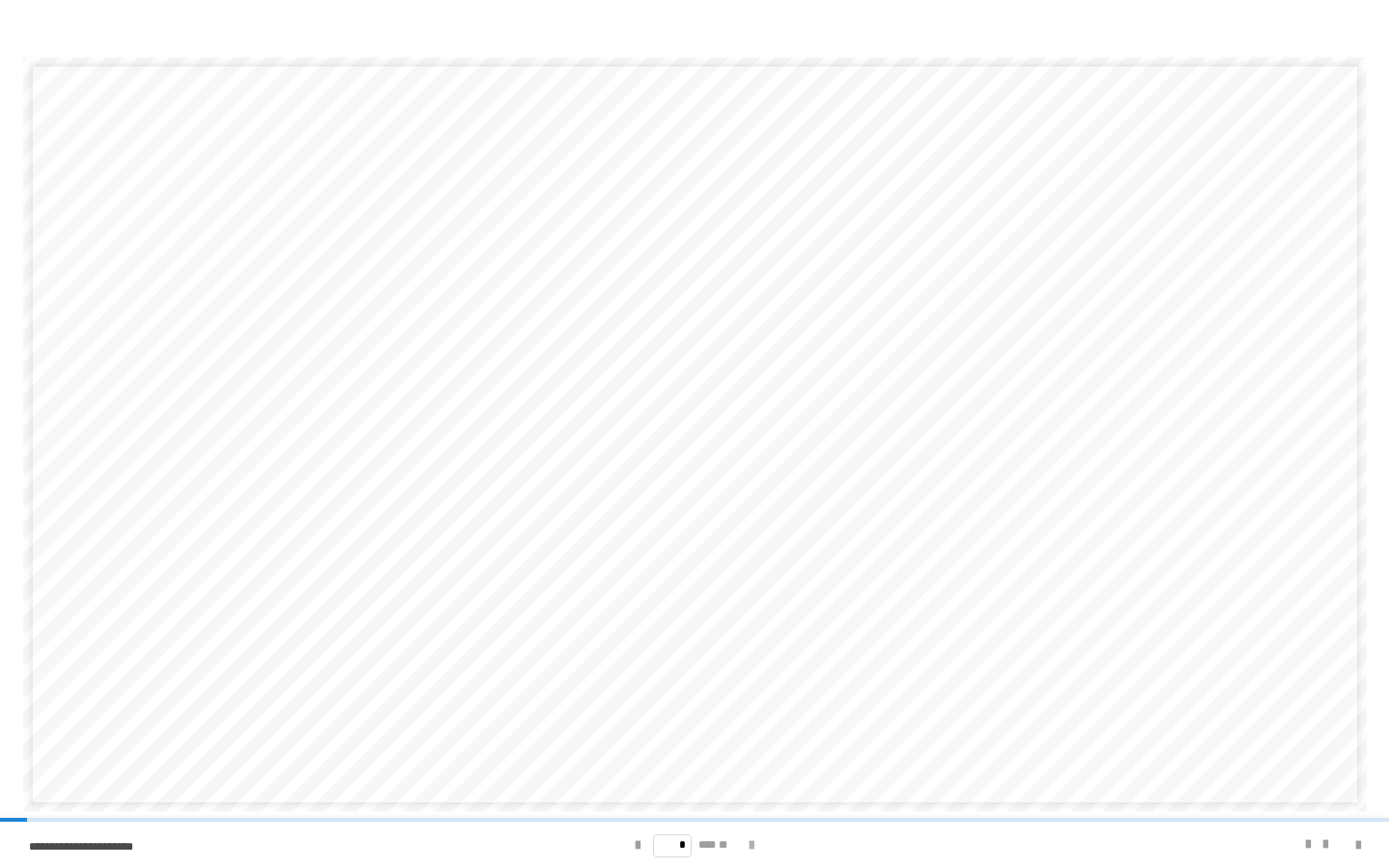 click at bounding box center [751, 846] 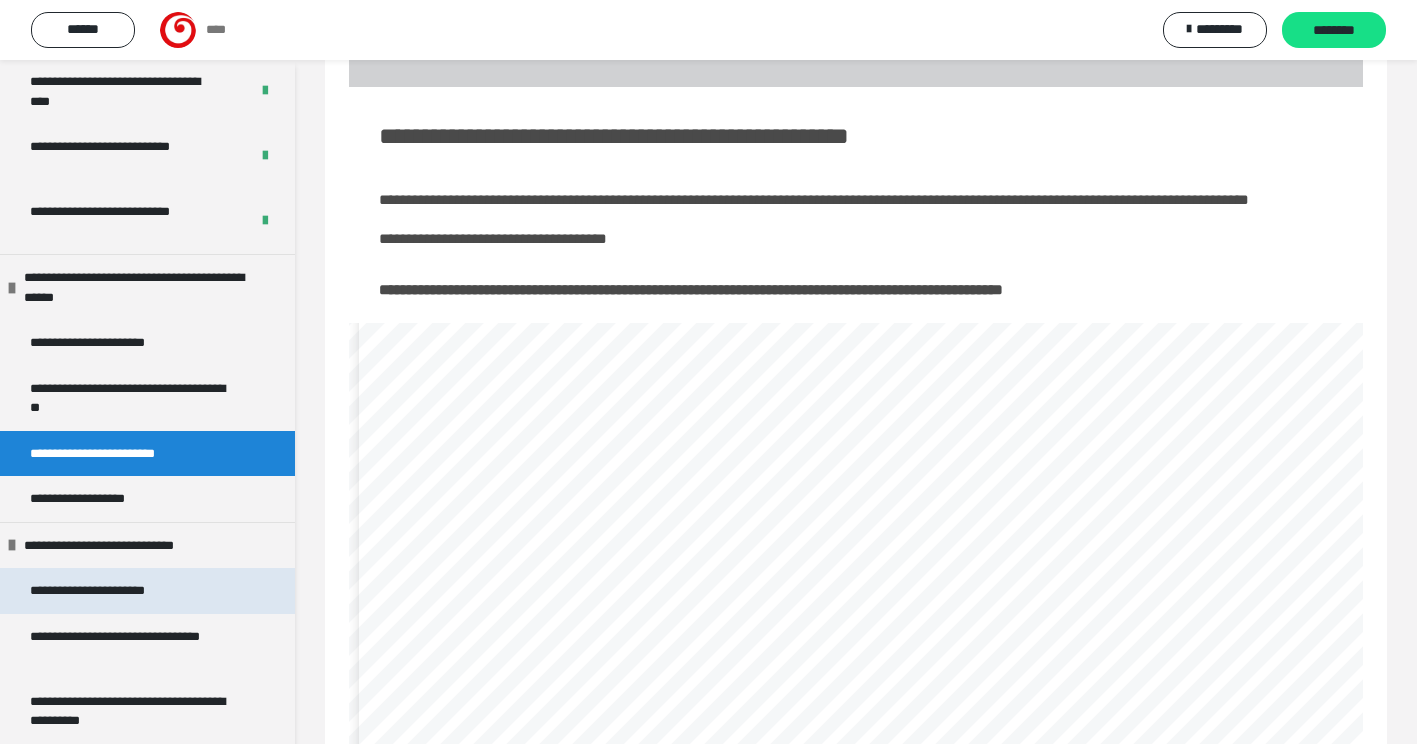 click on "**********" at bounding box center [147, 591] 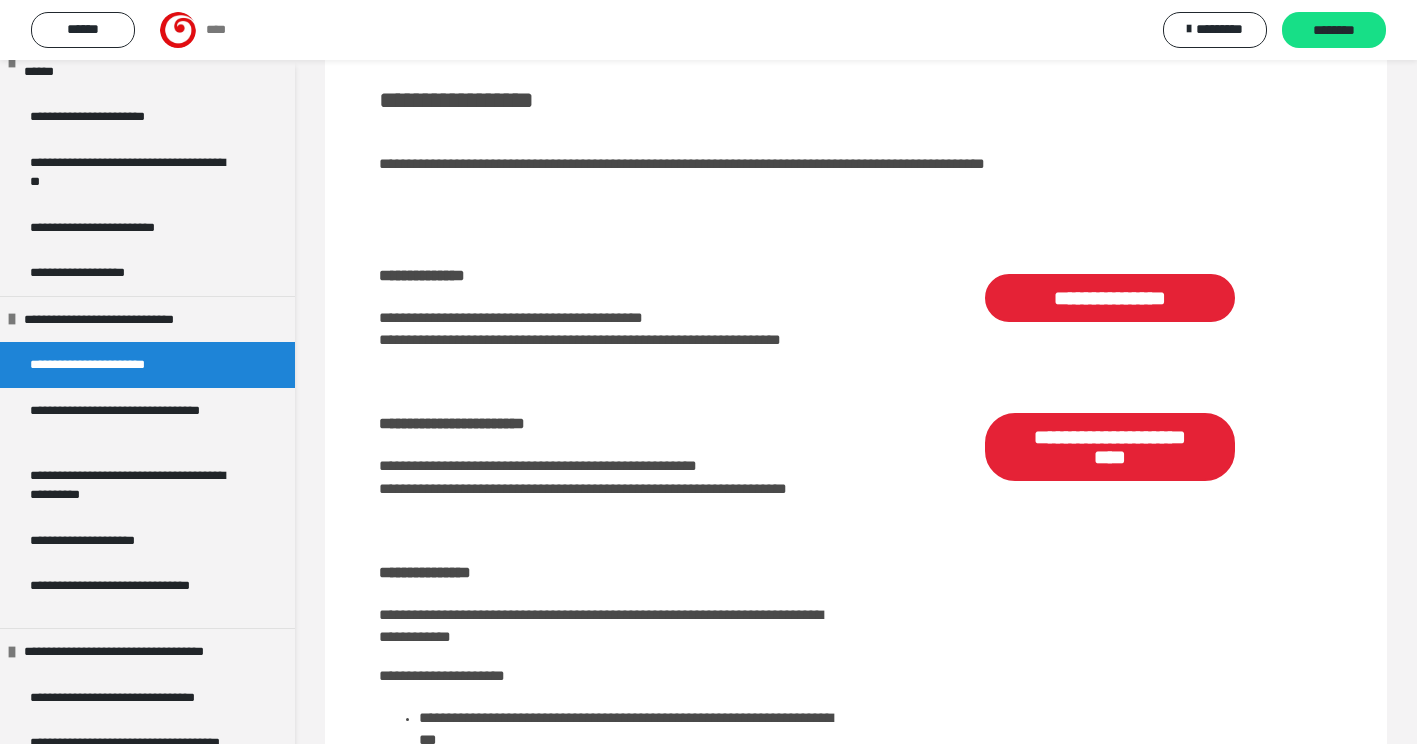 scroll, scrollTop: 3834, scrollLeft: 0, axis: vertical 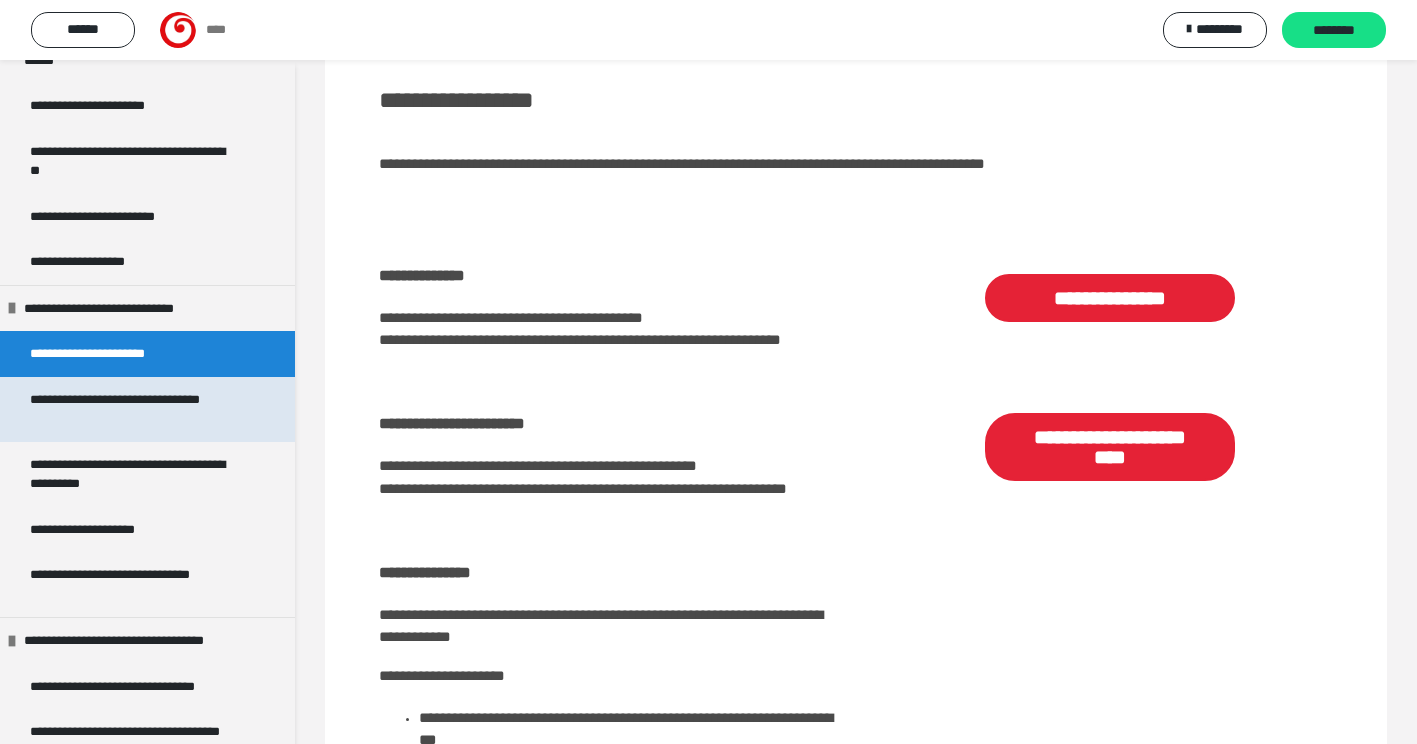 click on "**********" at bounding box center [132, 409] 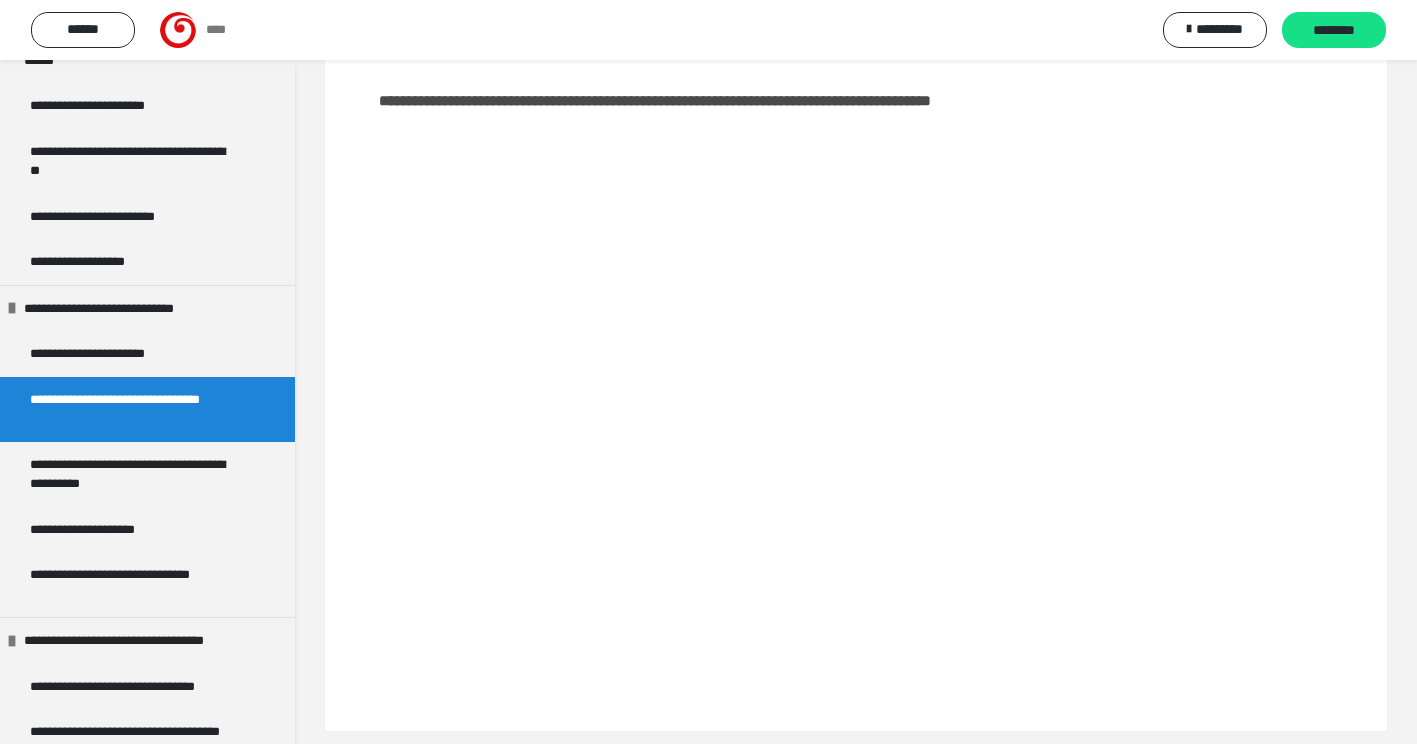 scroll, scrollTop: 455, scrollLeft: 0, axis: vertical 